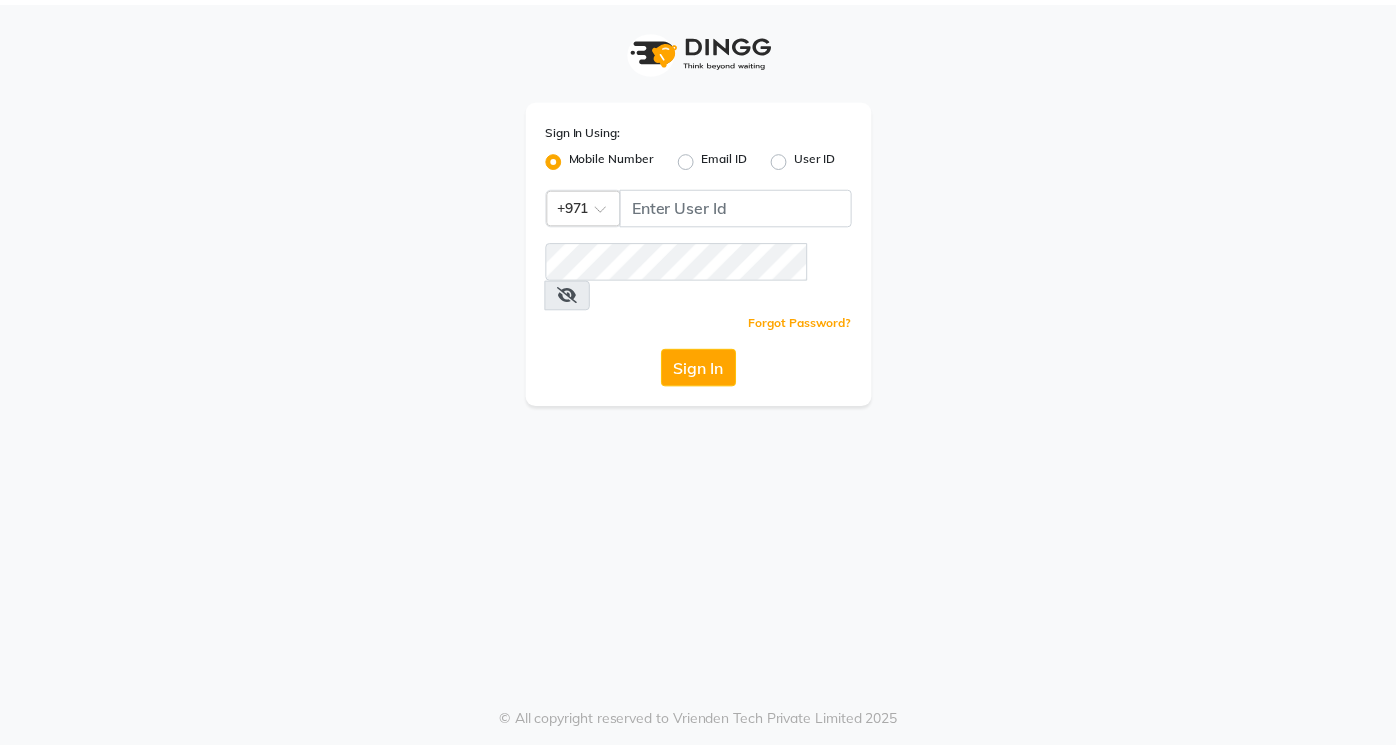 scroll, scrollTop: 0, scrollLeft: 0, axis: both 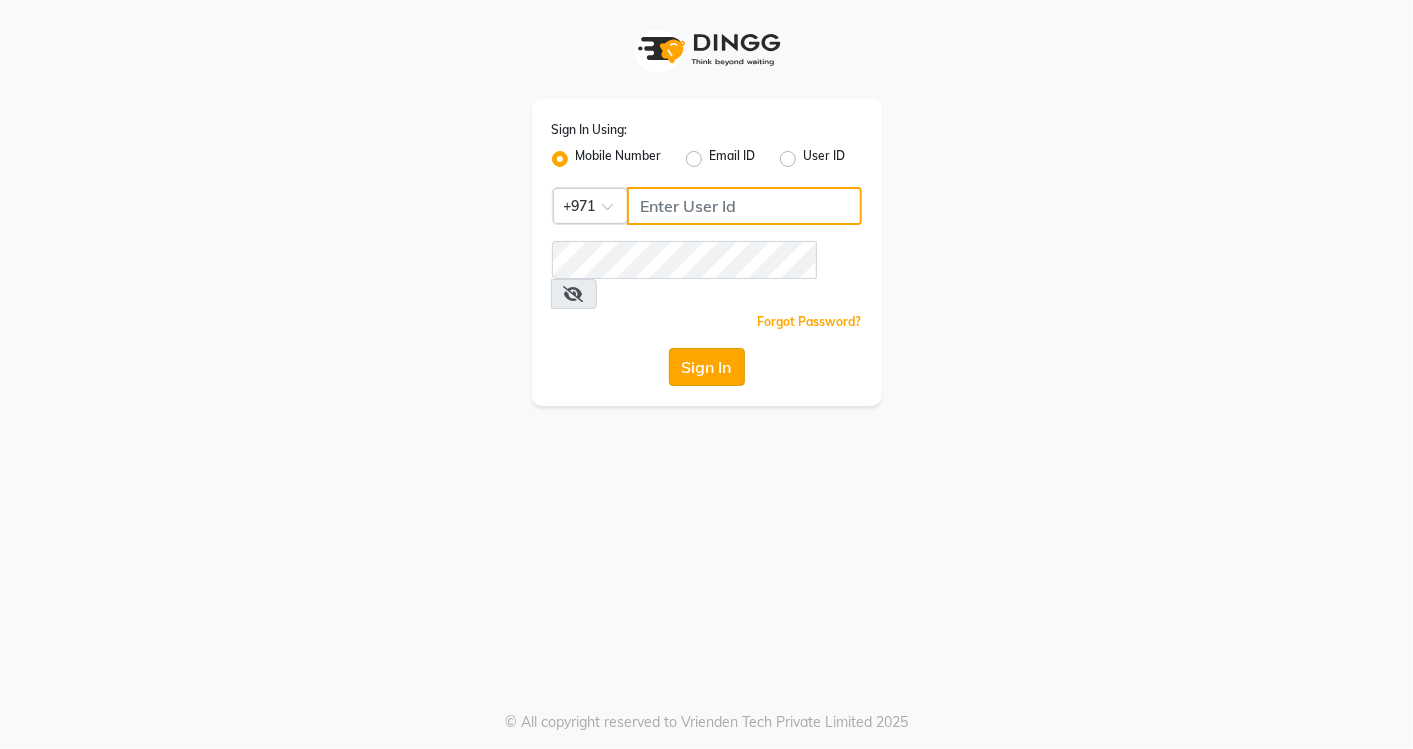 type on "553514147" 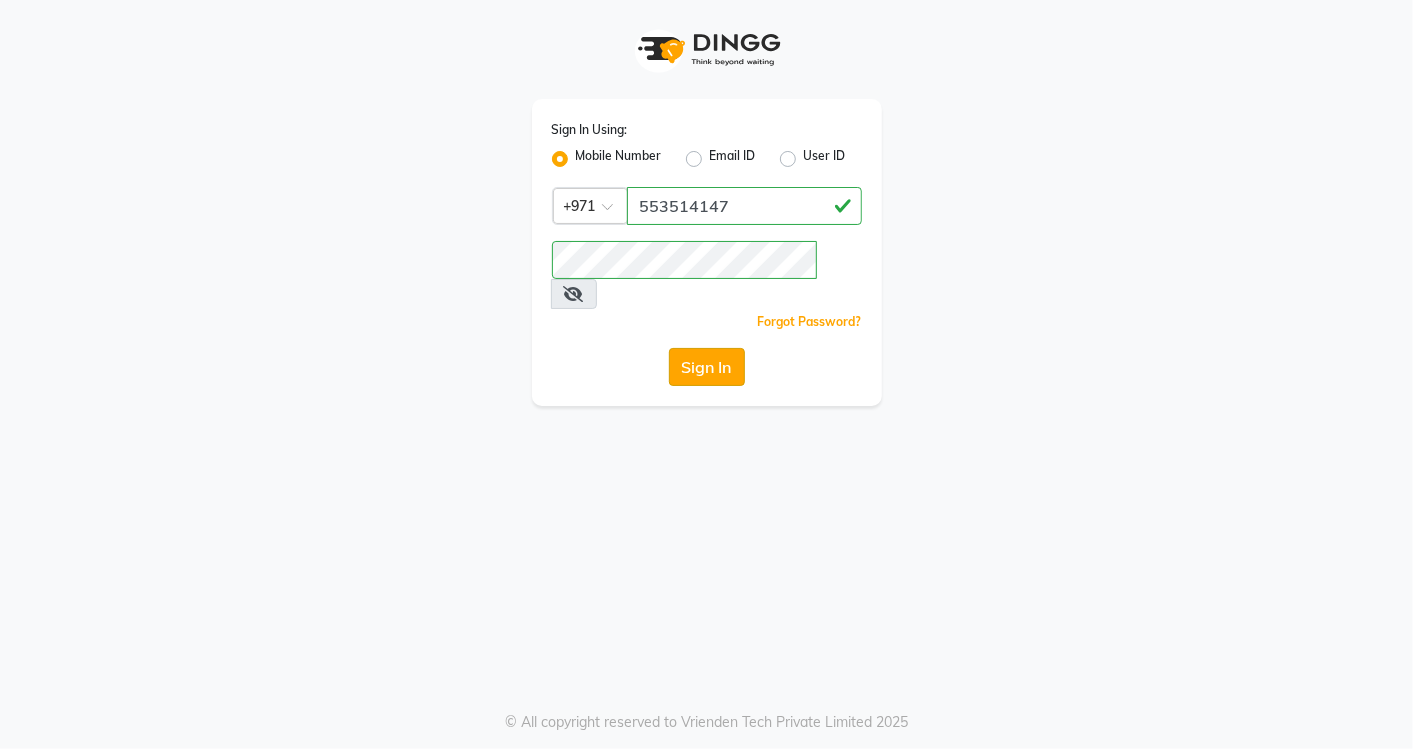 click on "Sign In" 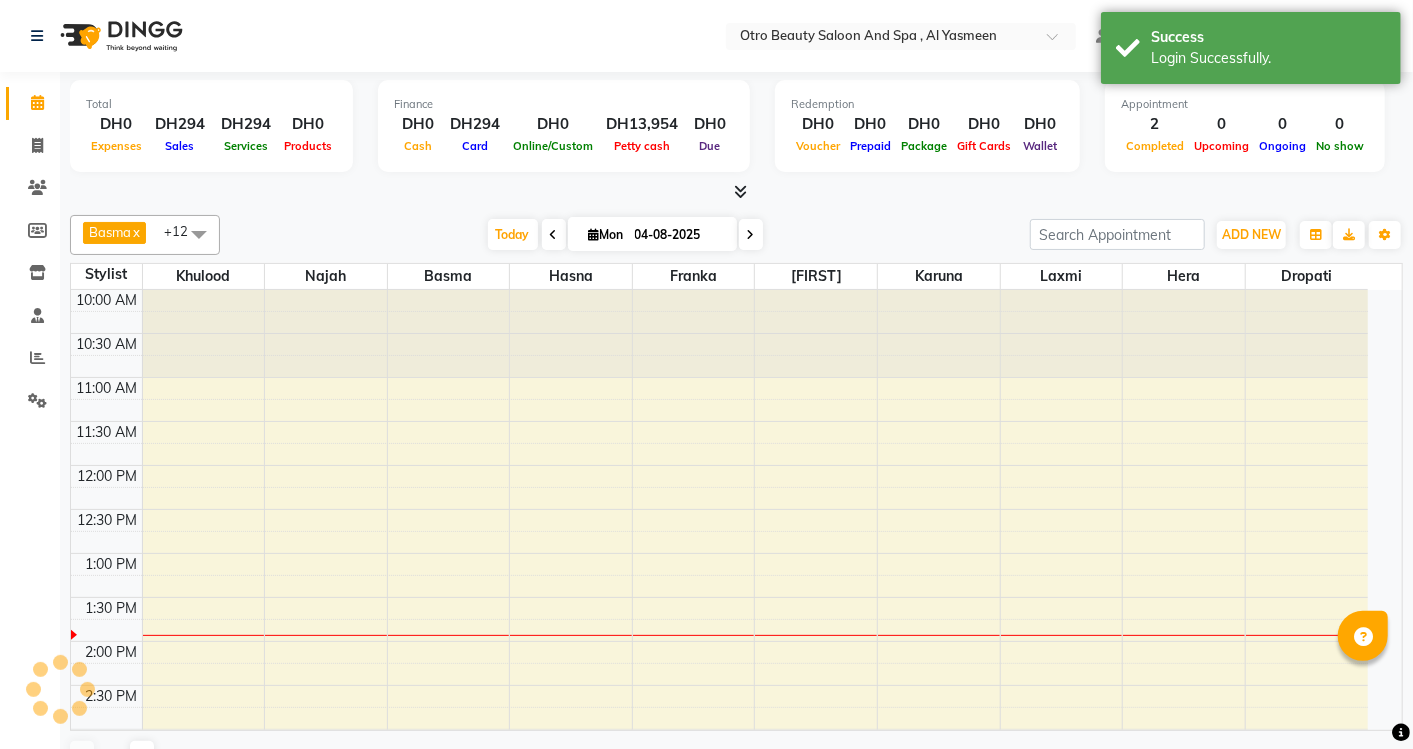 select on "en" 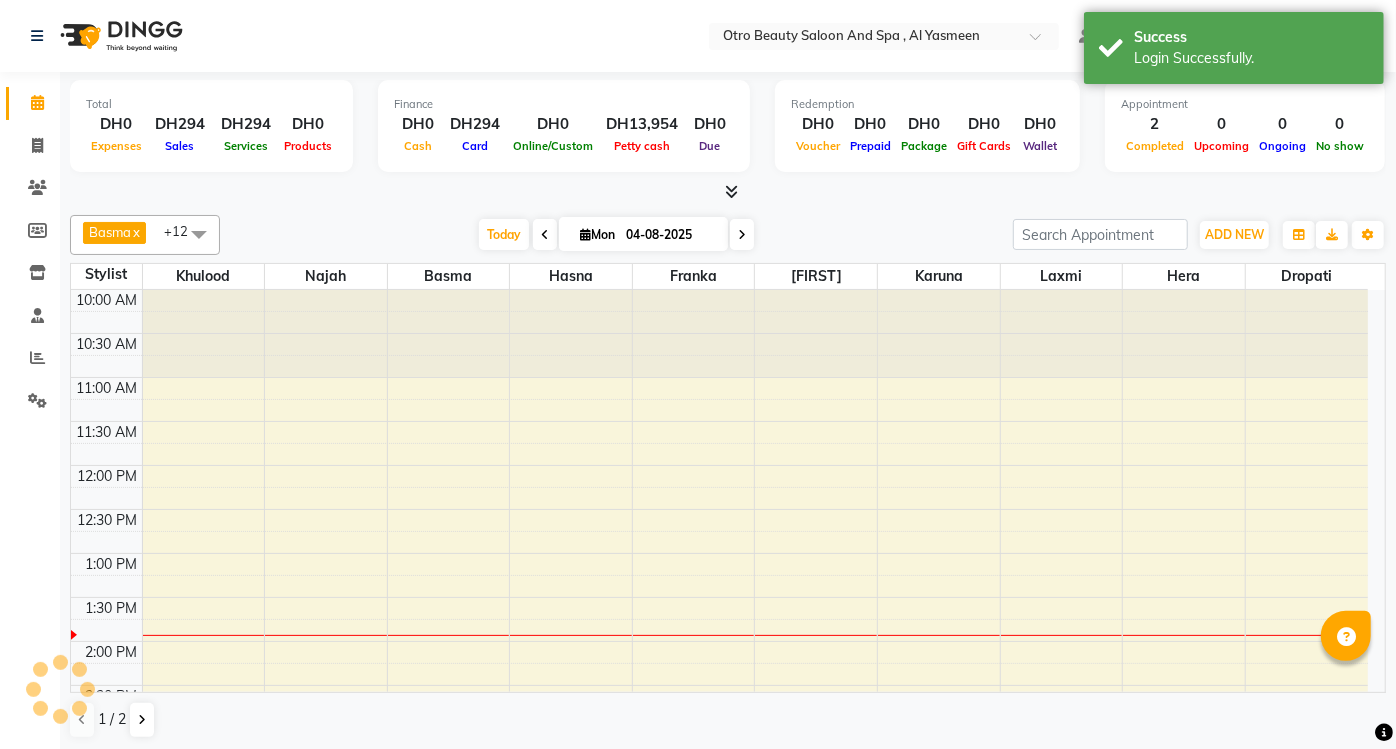 scroll, scrollTop: 0, scrollLeft: 0, axis: both 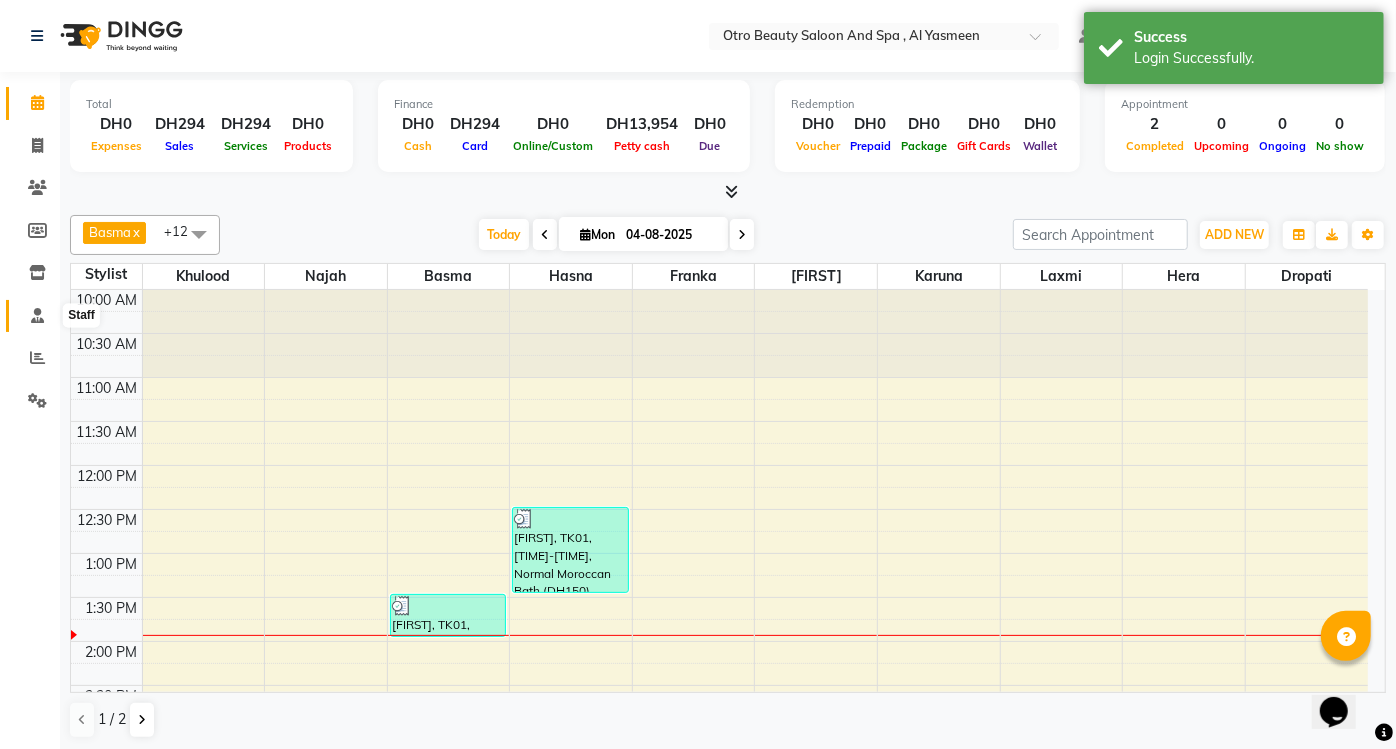 click 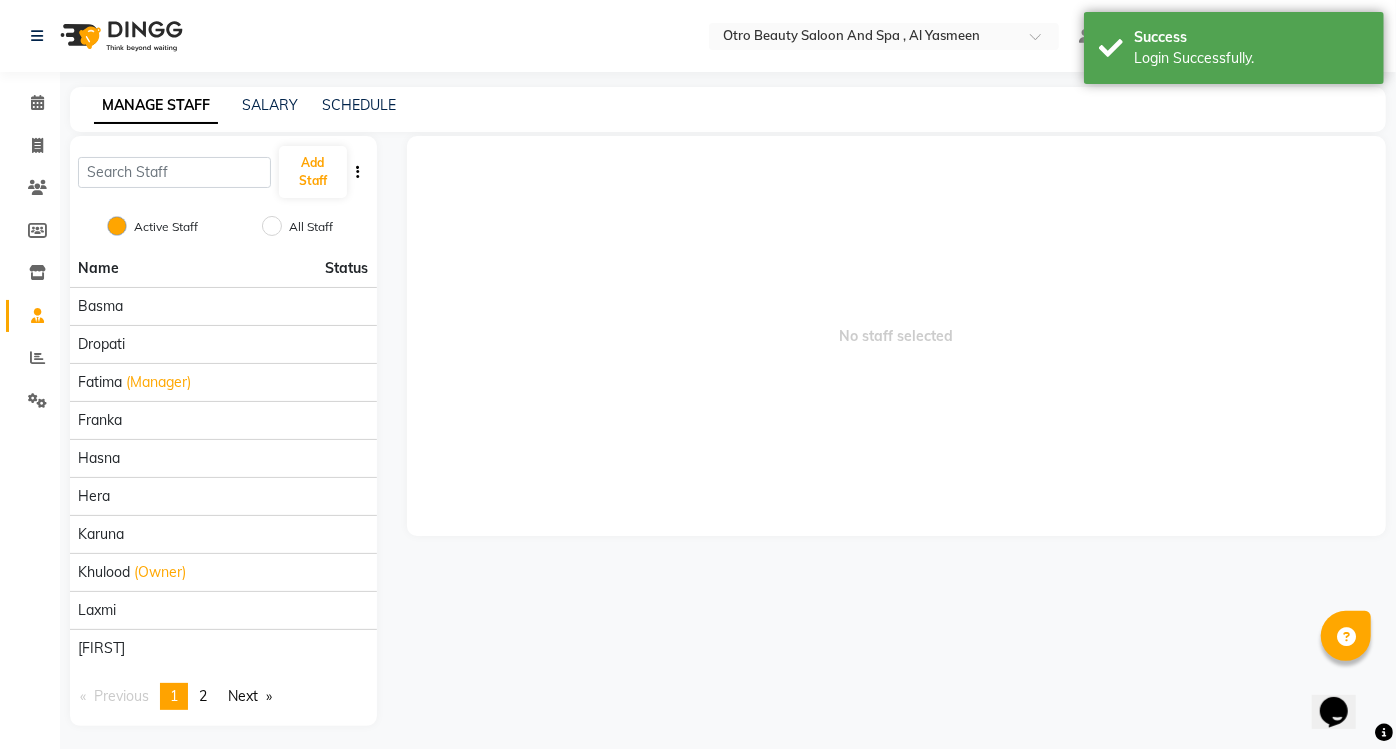 scroll, scrollTop: 4, scrollLeft: 0, axis: vertical 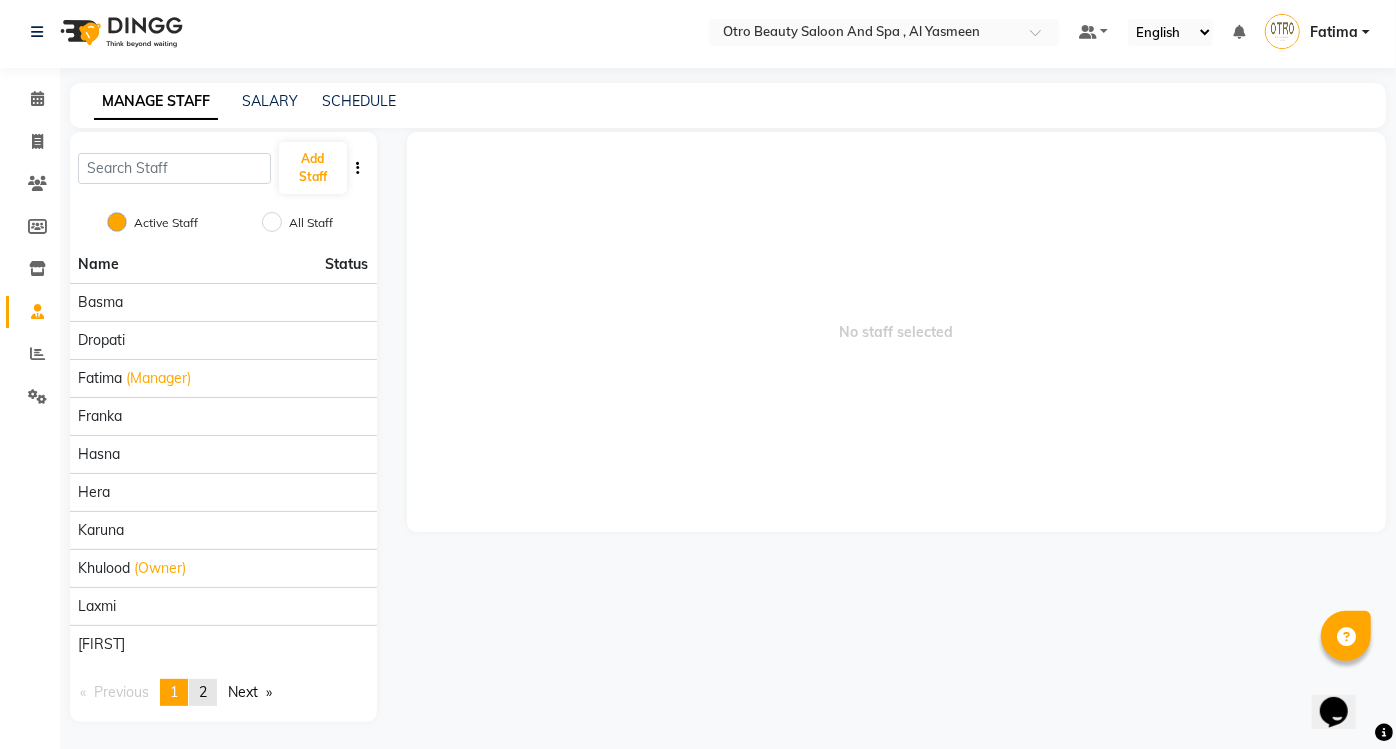 click on "2" at bounding box center [203, 692] 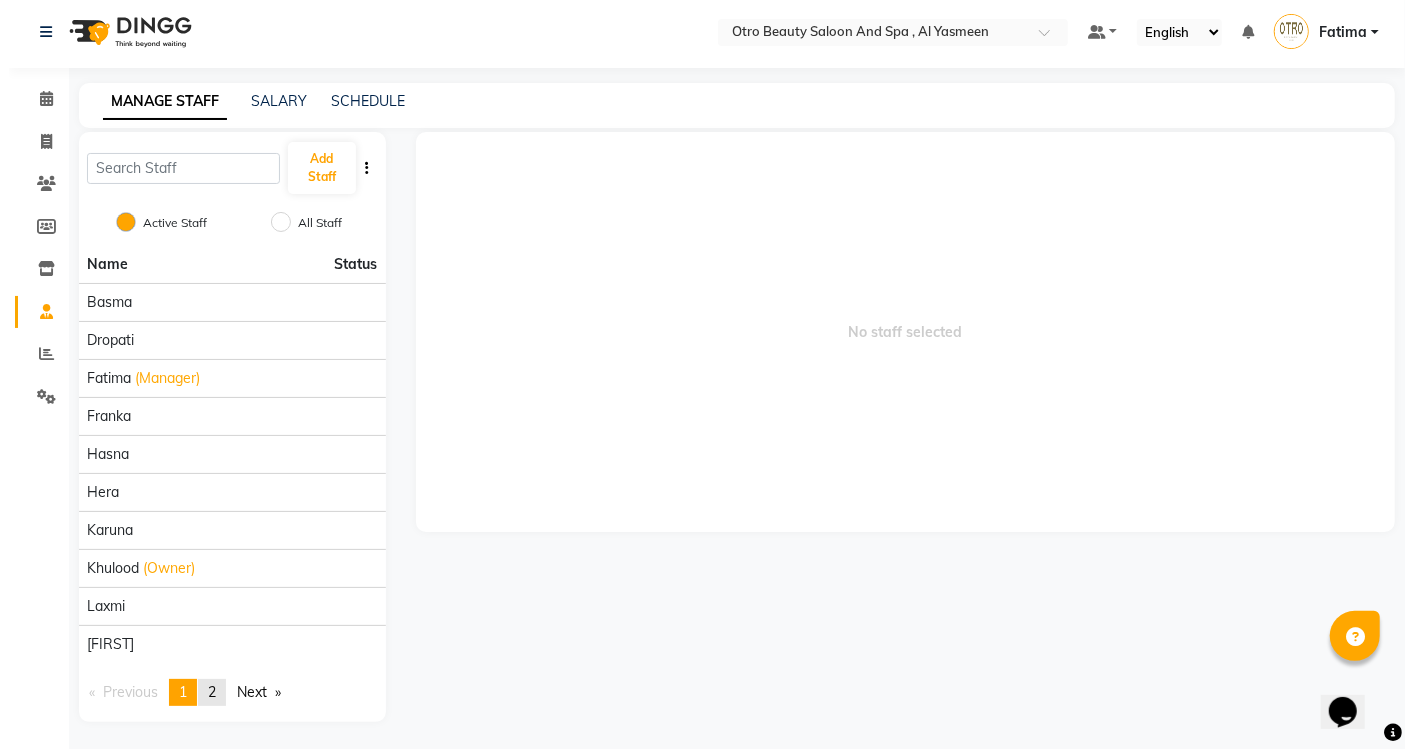 scroll, scrollTop: 0, scrollLeft: 0, axis: both 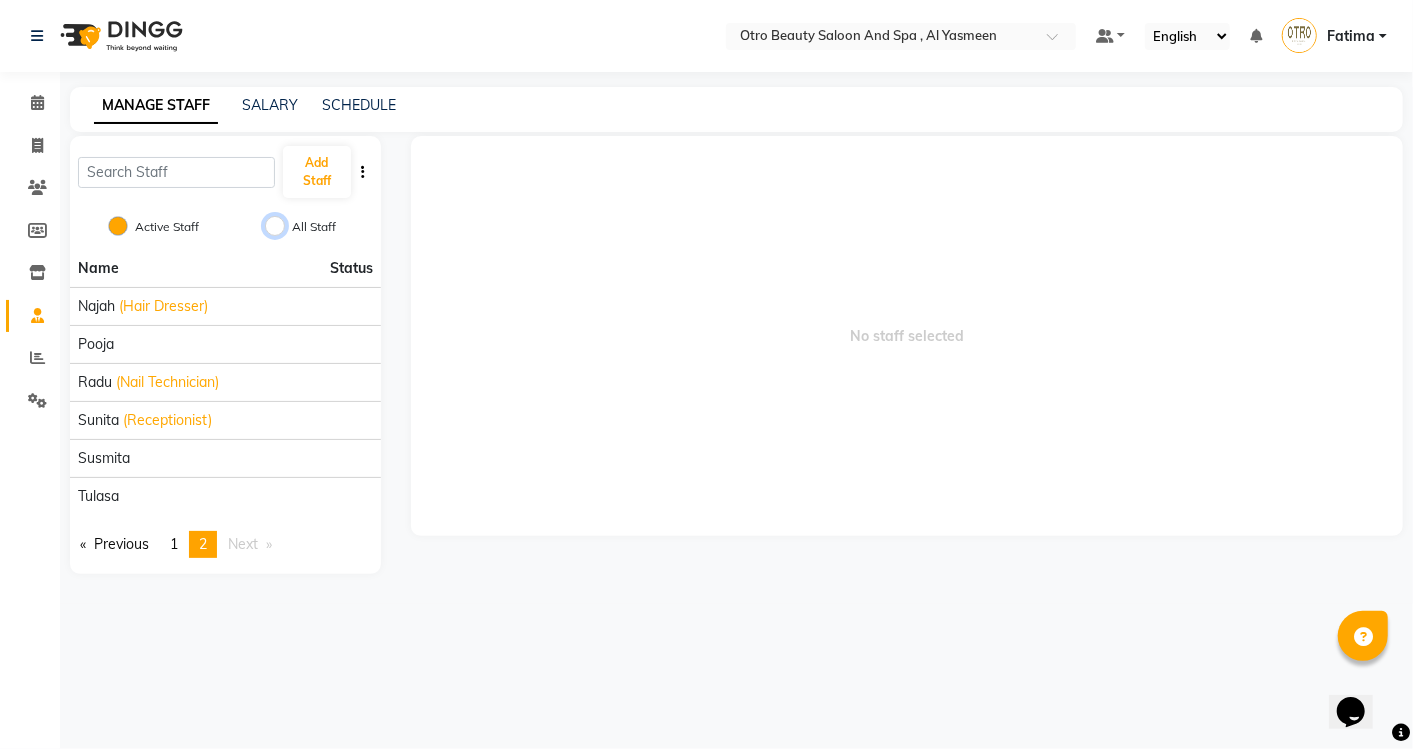 click on "All Staff" at bounding box center [275, 226] 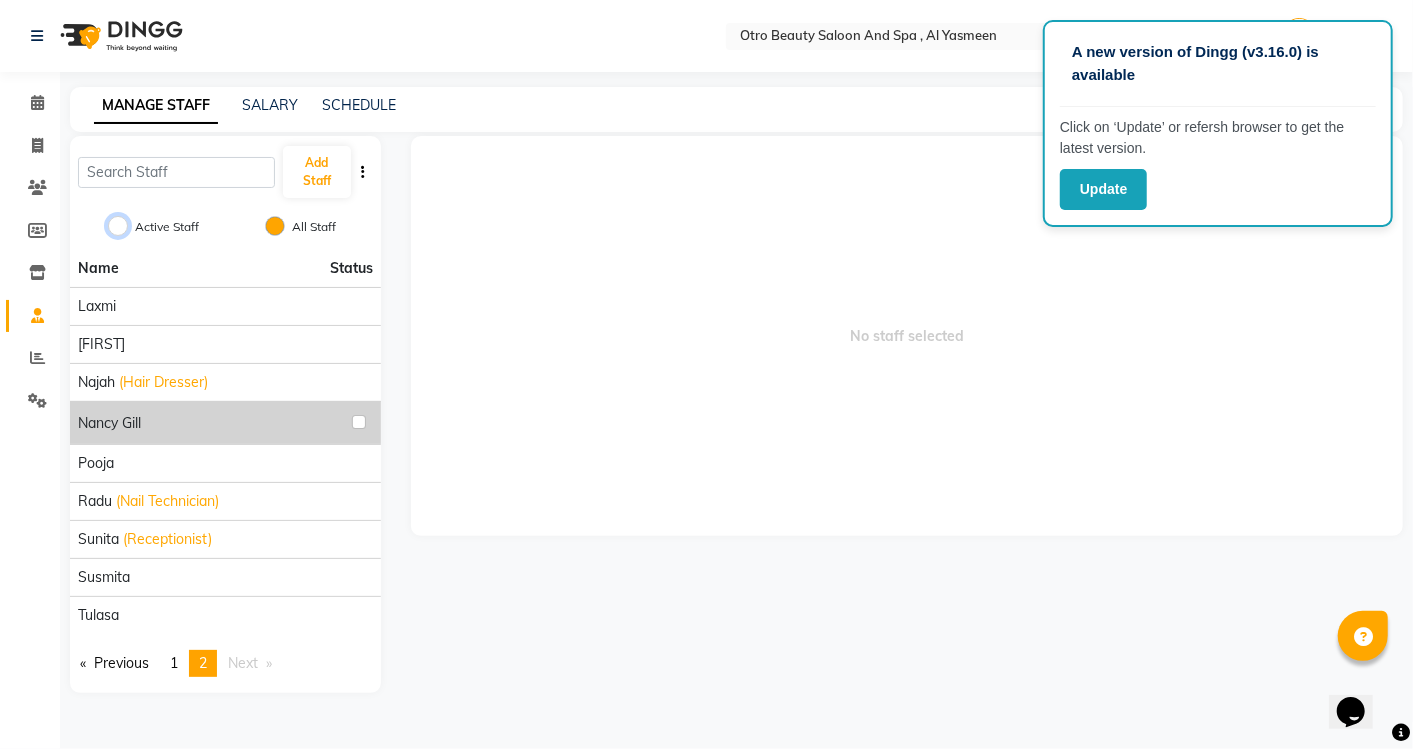click on "Active Staff" at bounding box center [118, 226] 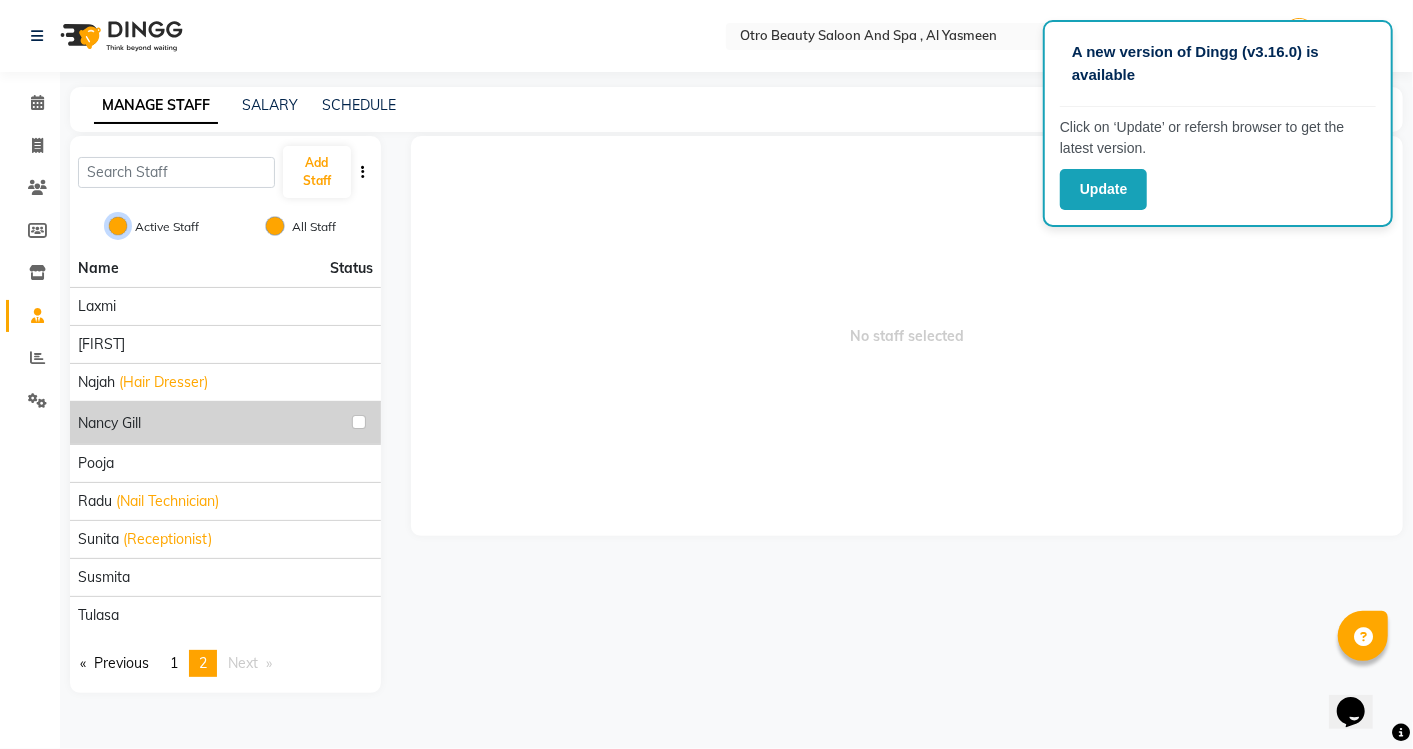 radio on "false" 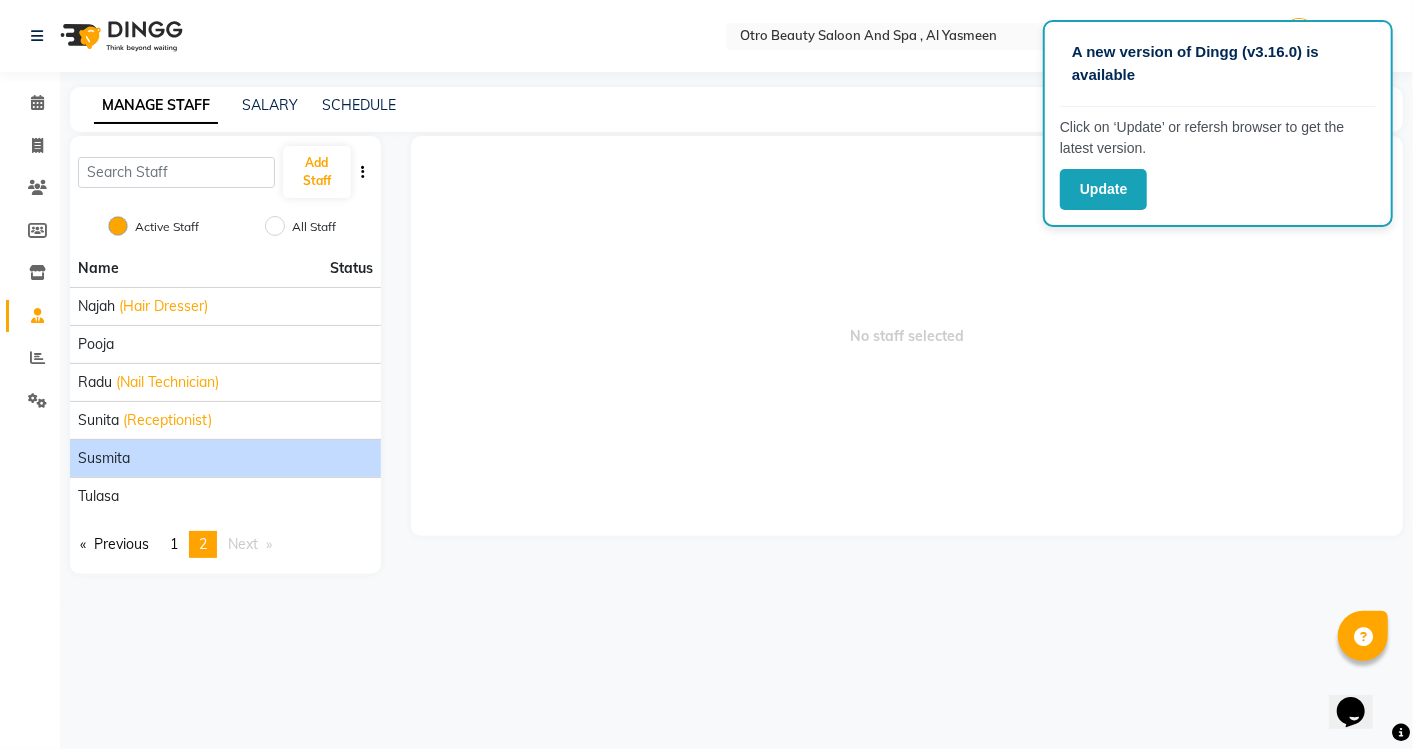 click on "Susmita" 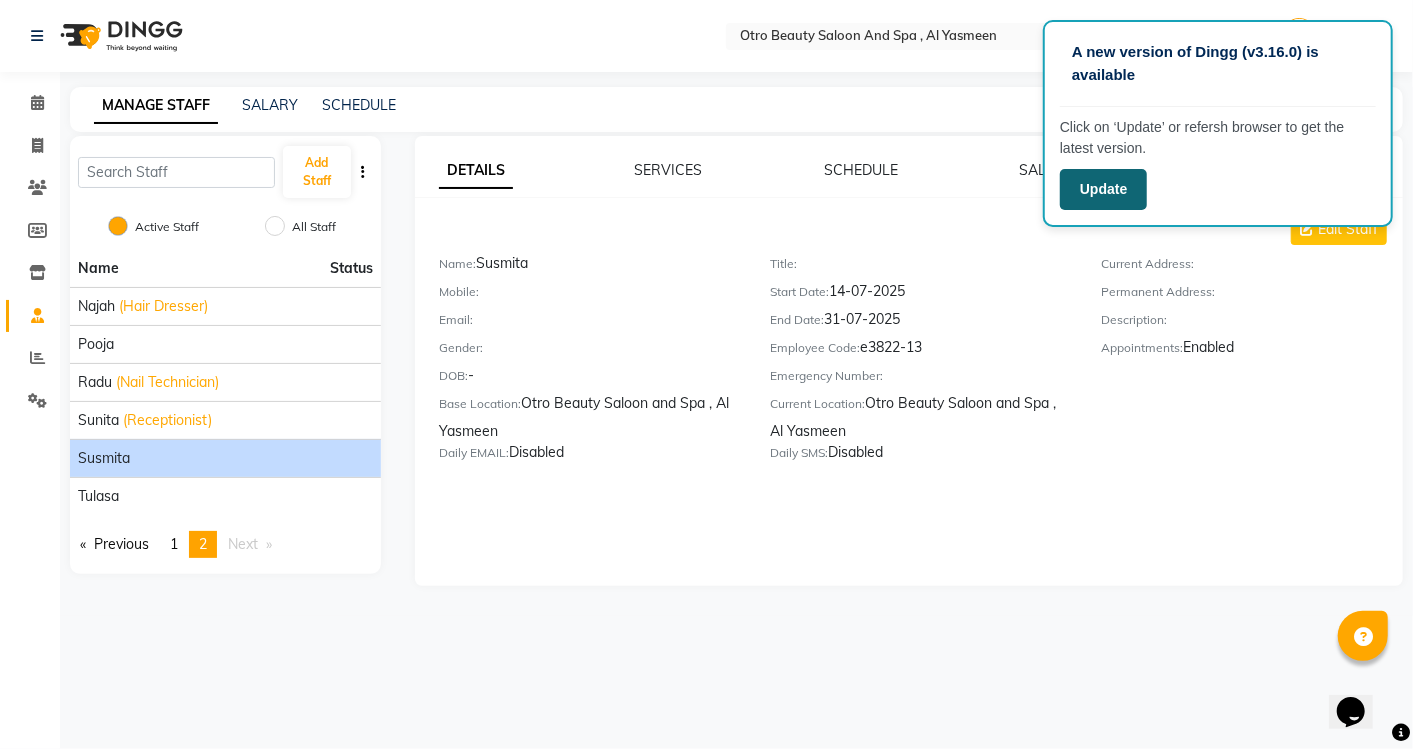click on "Update" 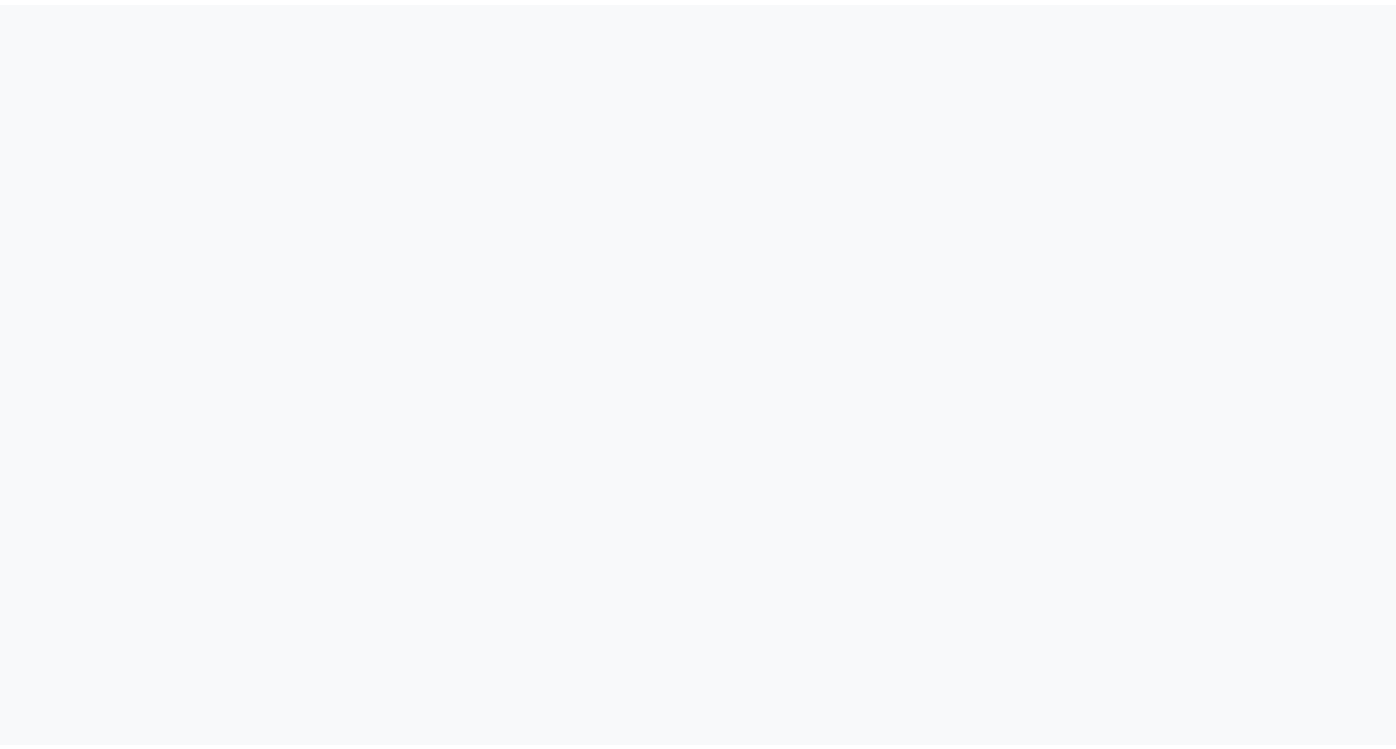 scroll, scrollTop: 0, scrollLeft: 0, axis: both 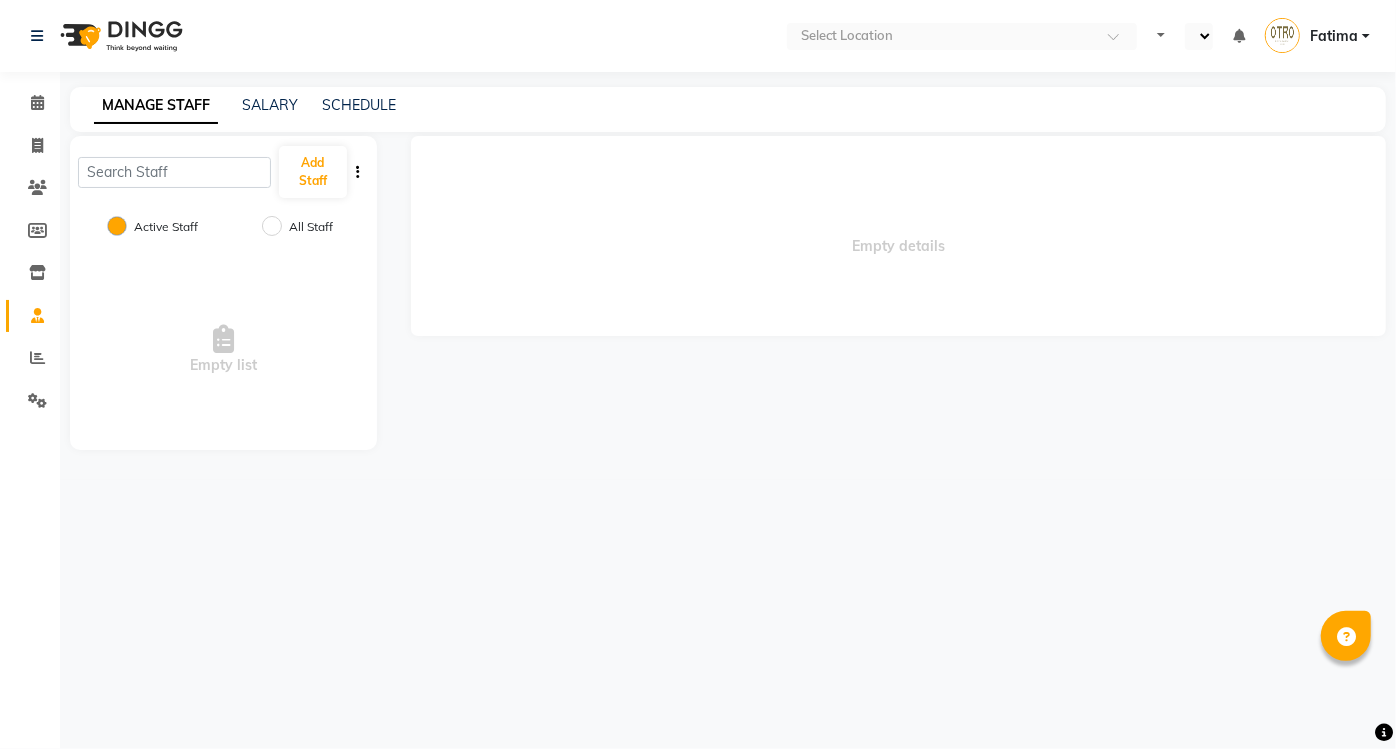 select on "en" 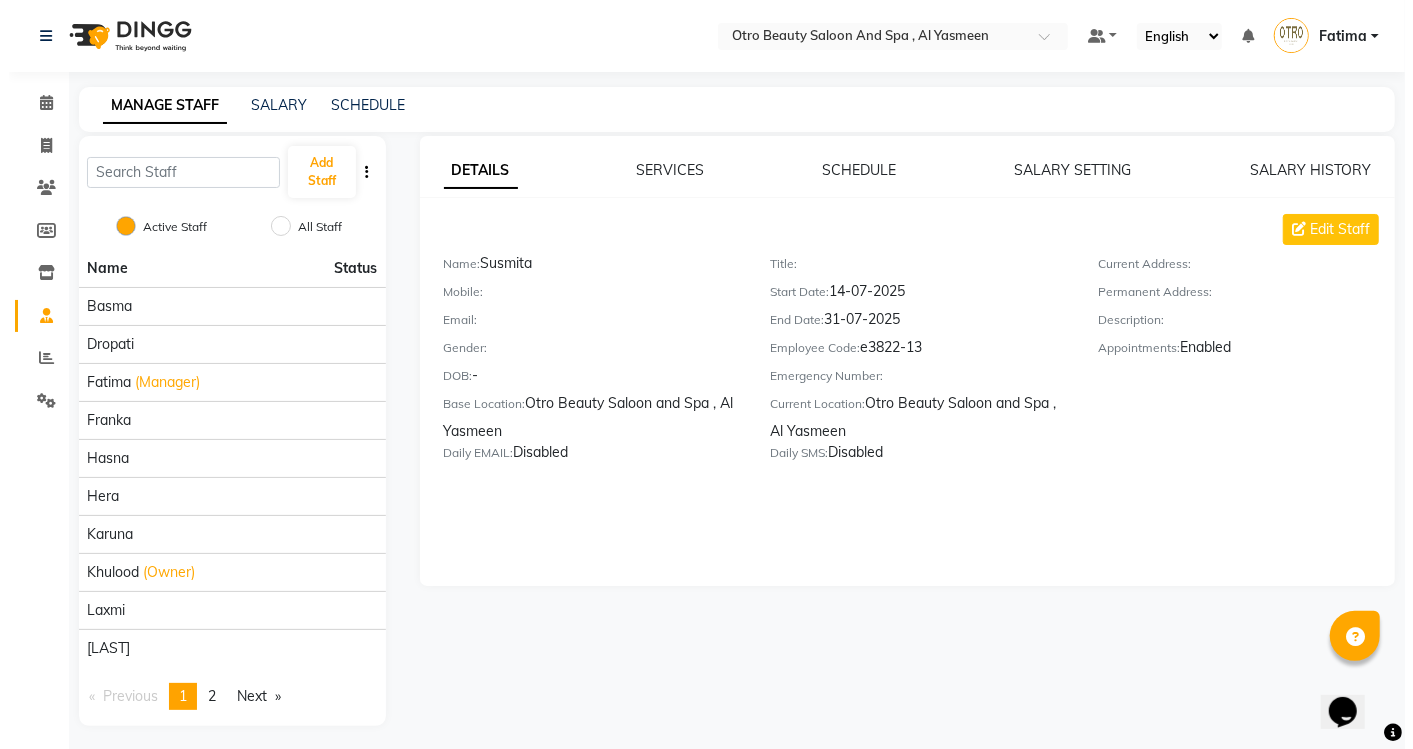 scroll, scrollTop: 0, scrollLeft: 0, axis: both 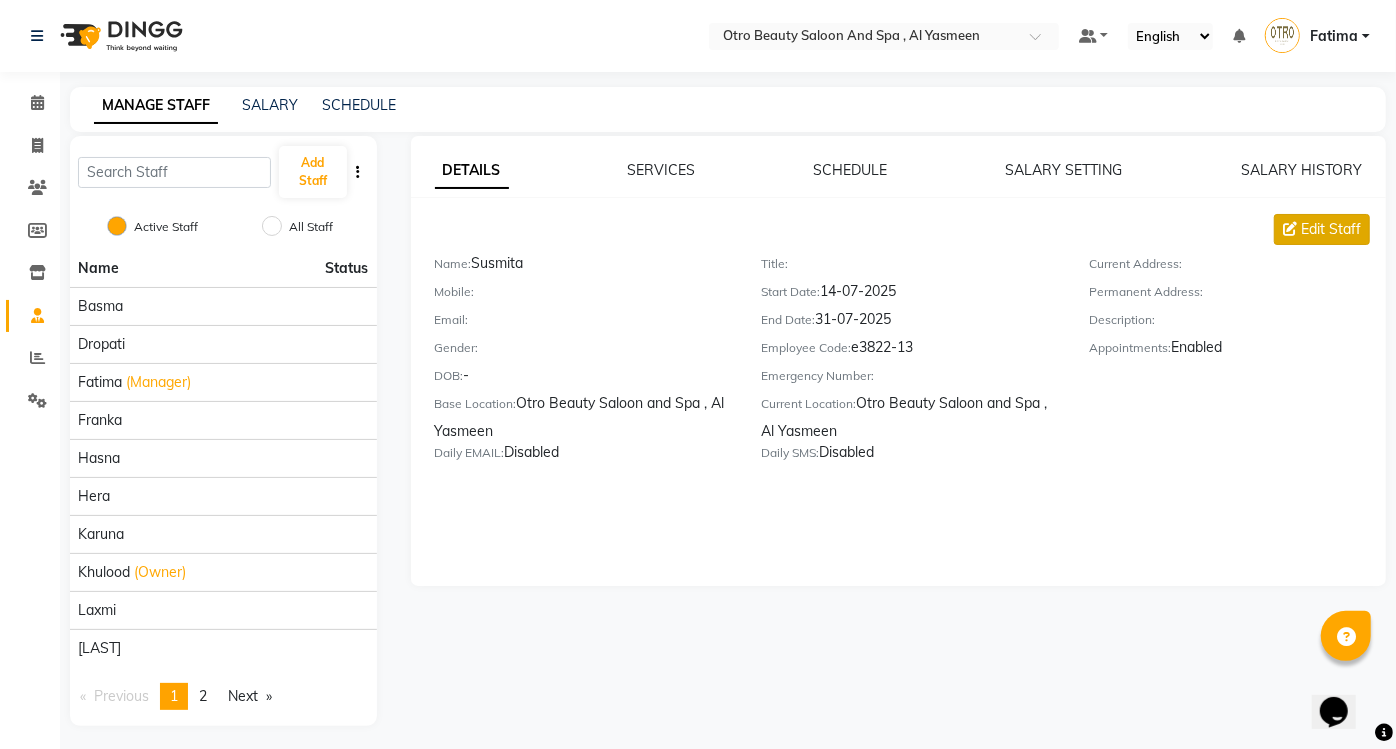 click on "Edit Staff" 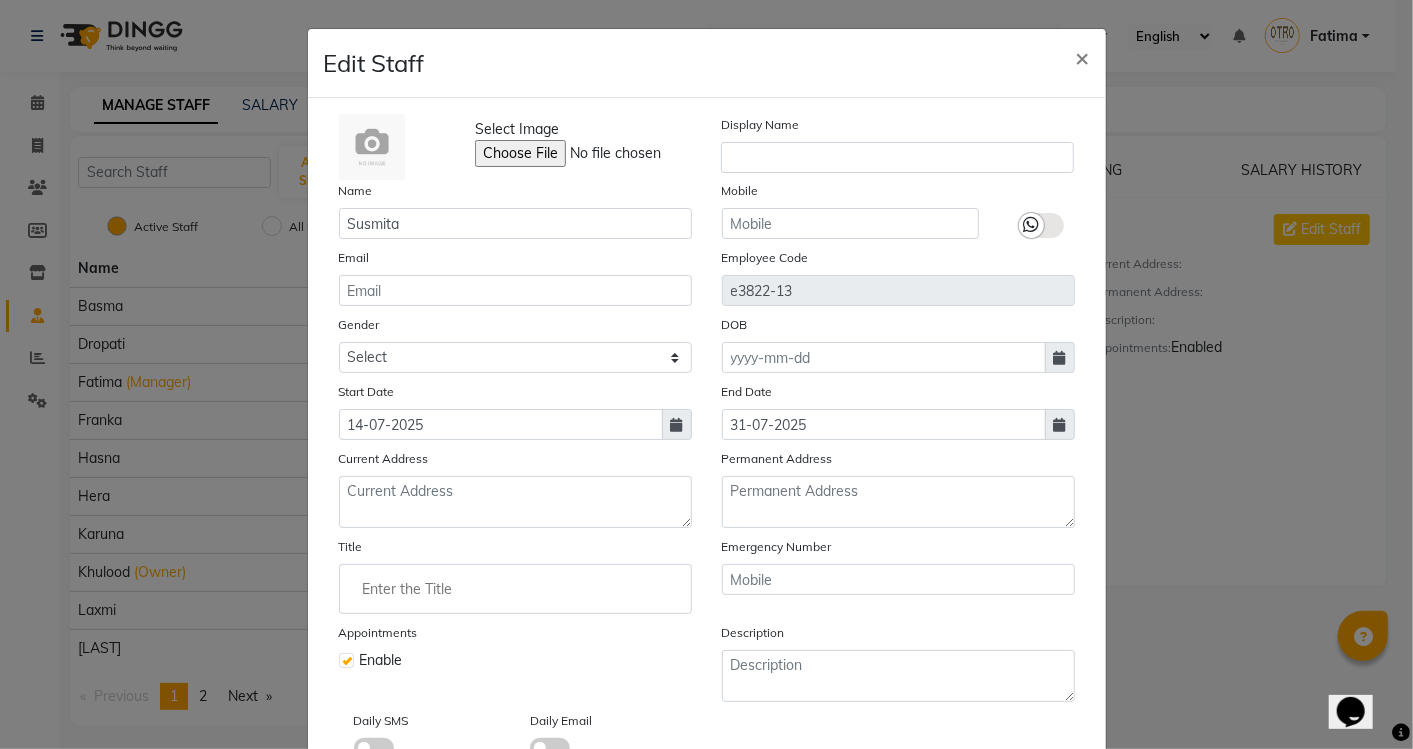 click 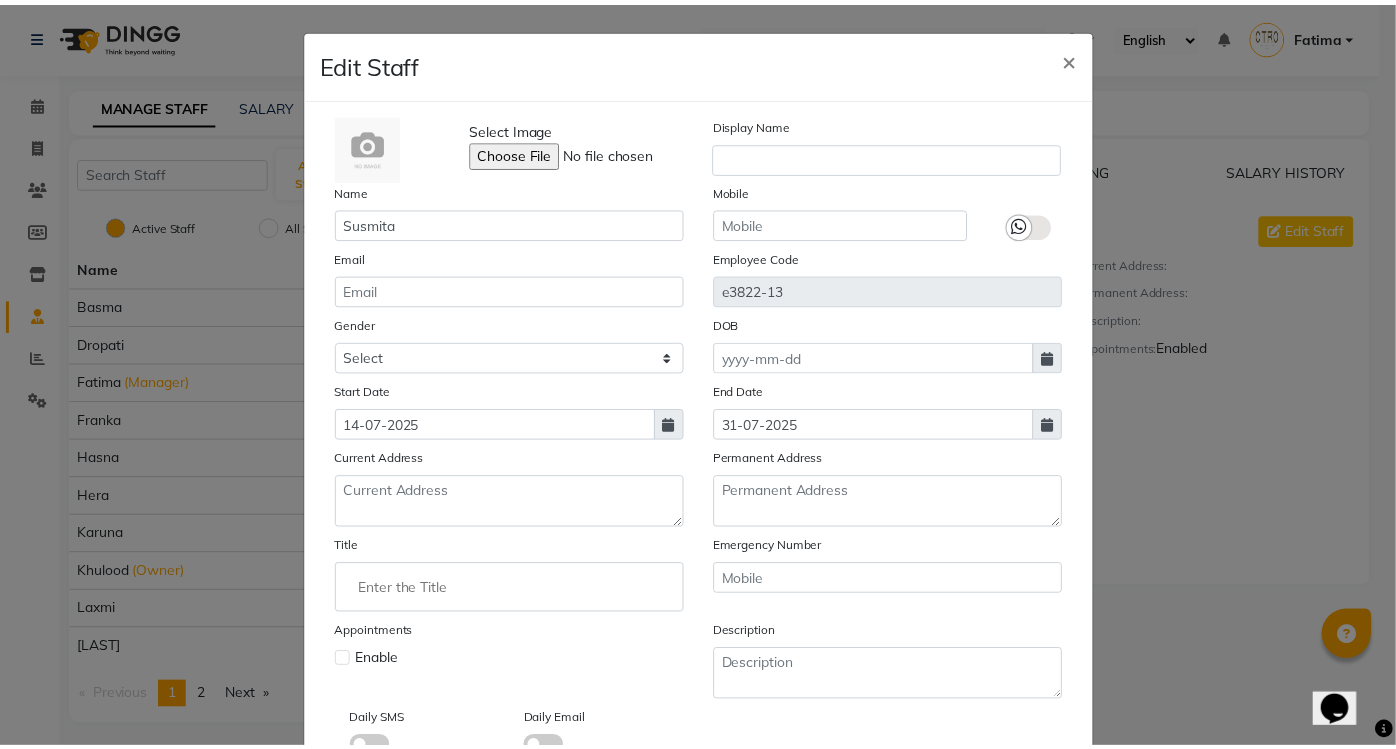 scroll, scrollTop: 131, scrollLeft: 0, axis: vertical 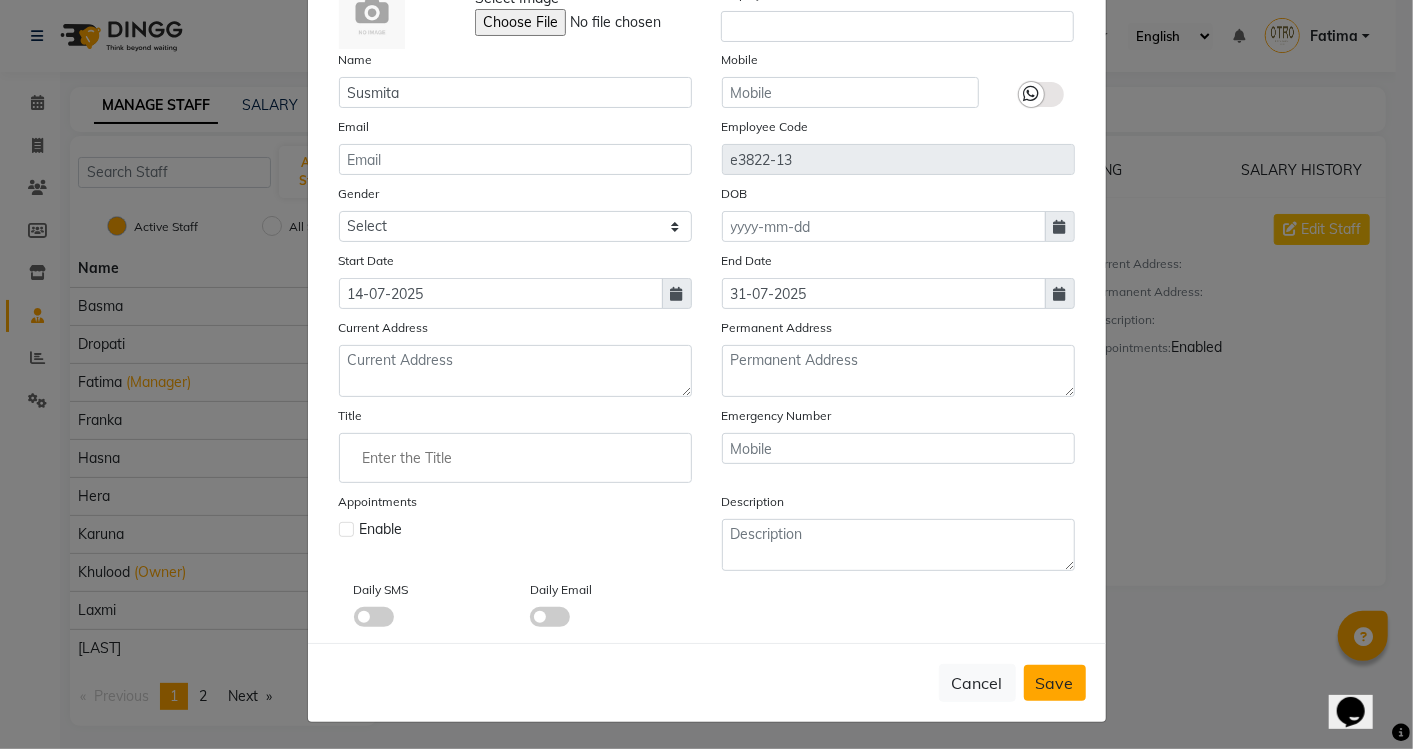 click on "Save" at bounding box center [1055, 683] 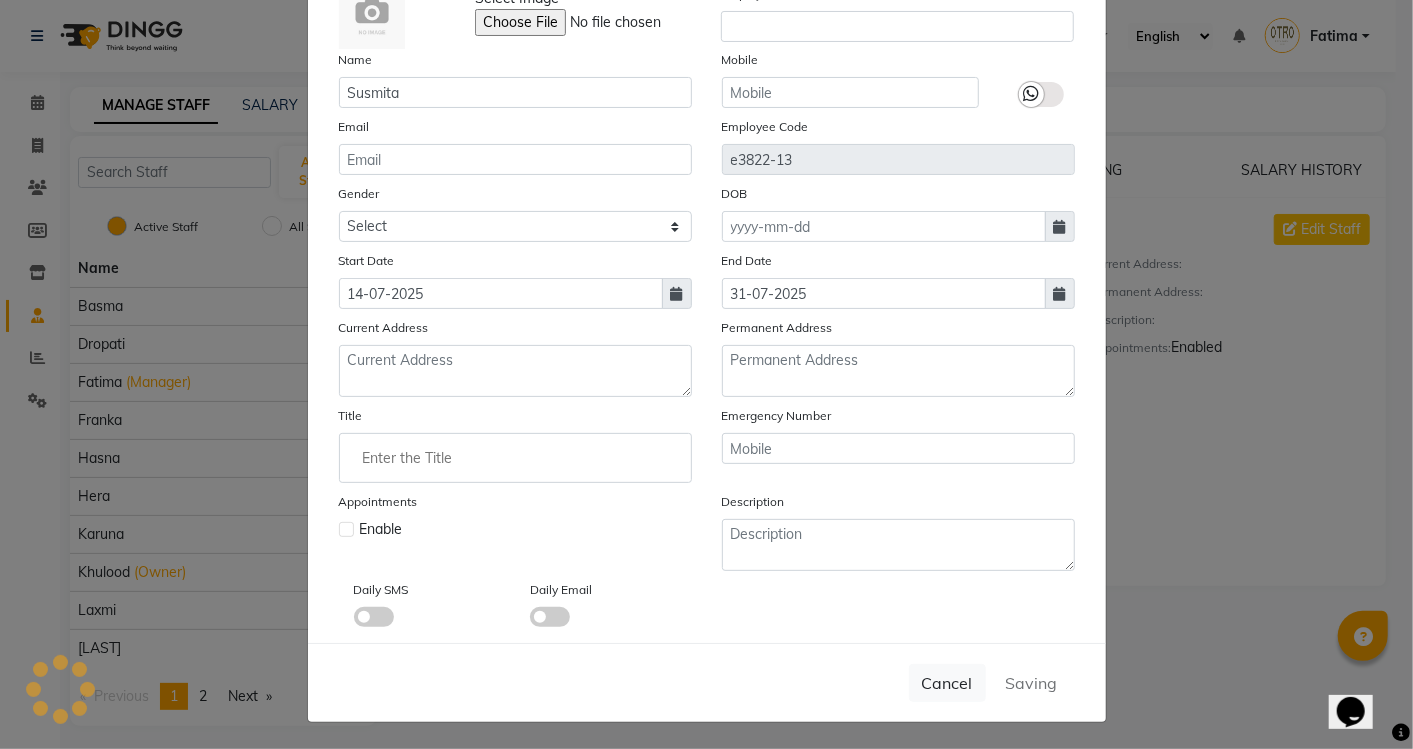 type 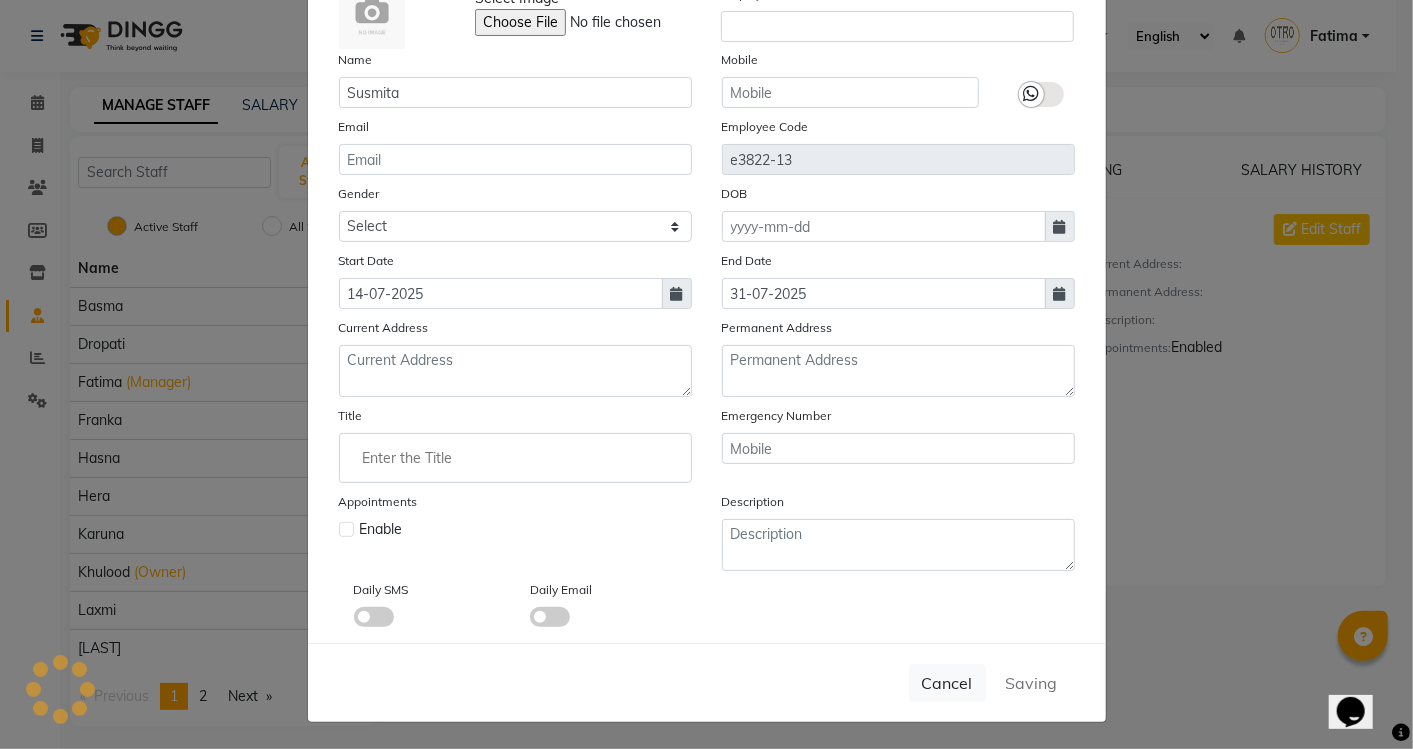 type 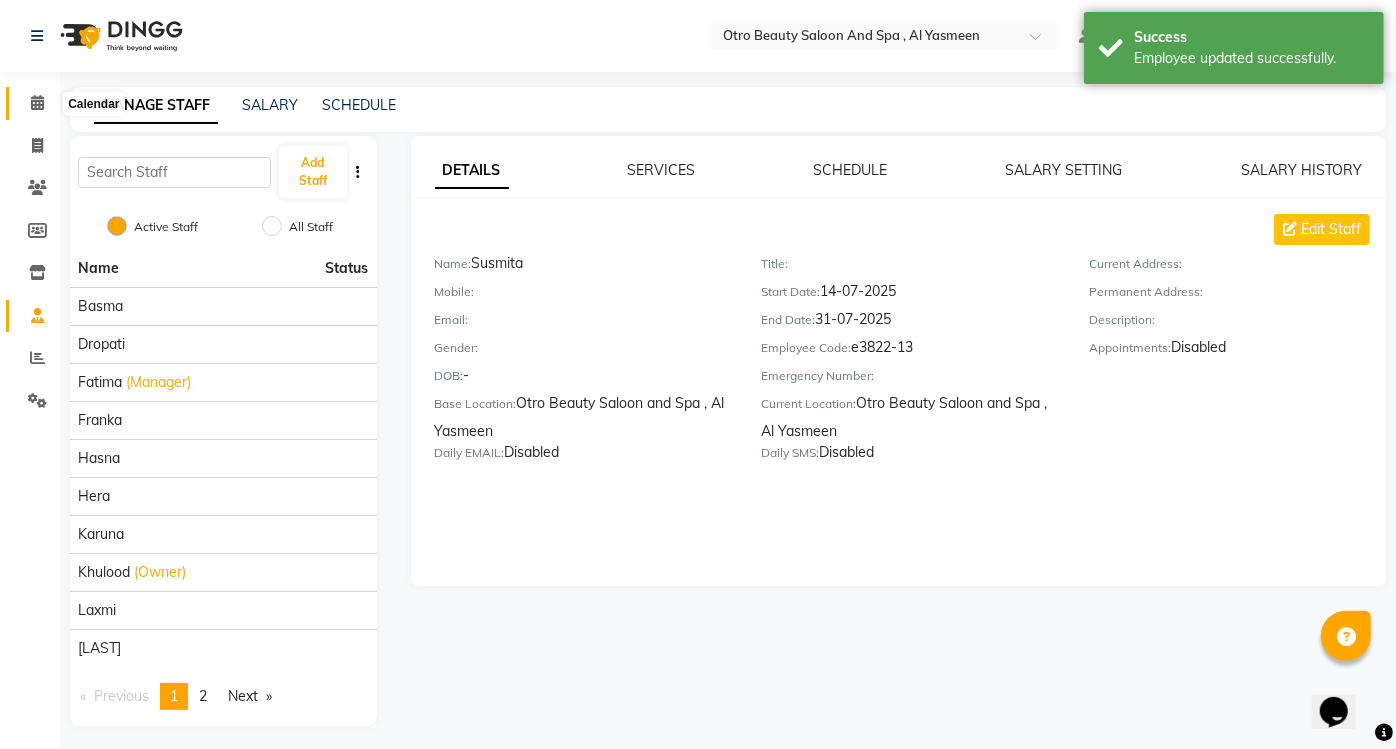 click 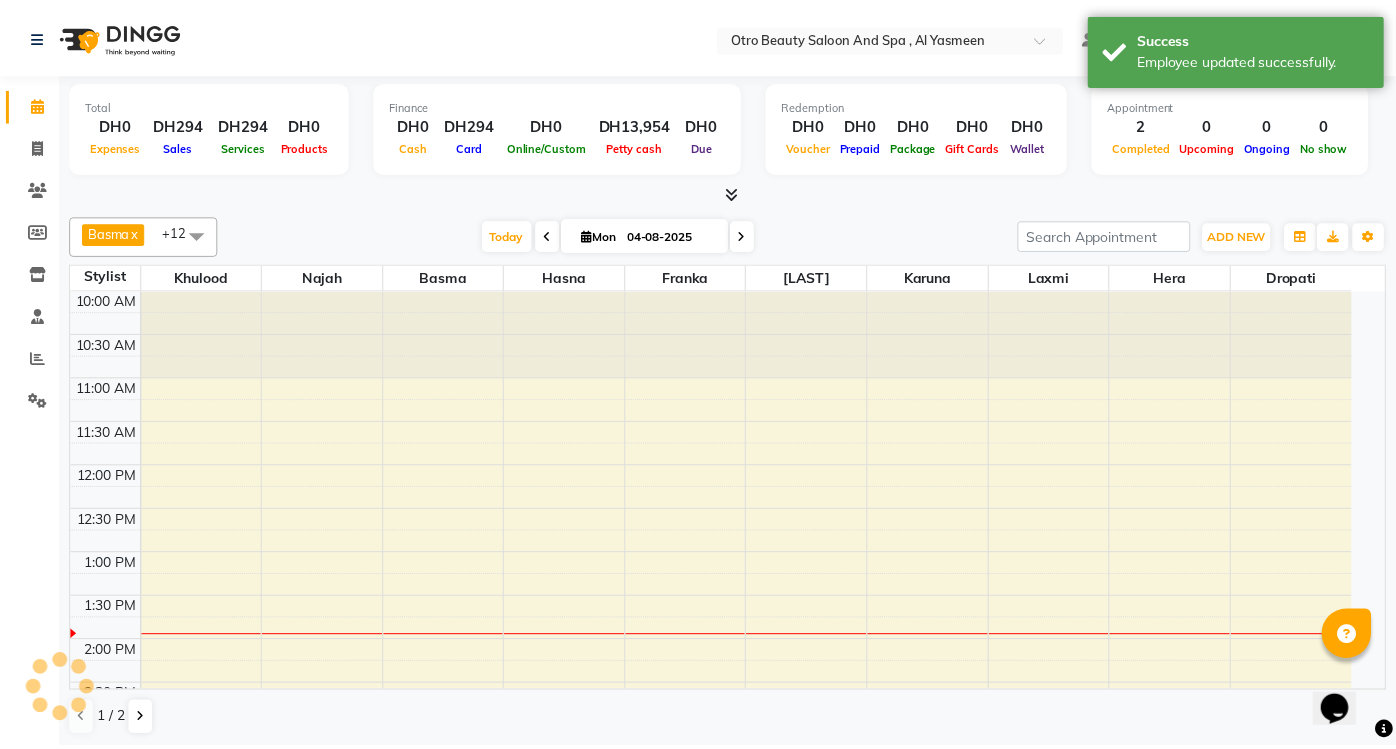 scroll, scrollTop: 0, scrollLeft: 0, axis: both 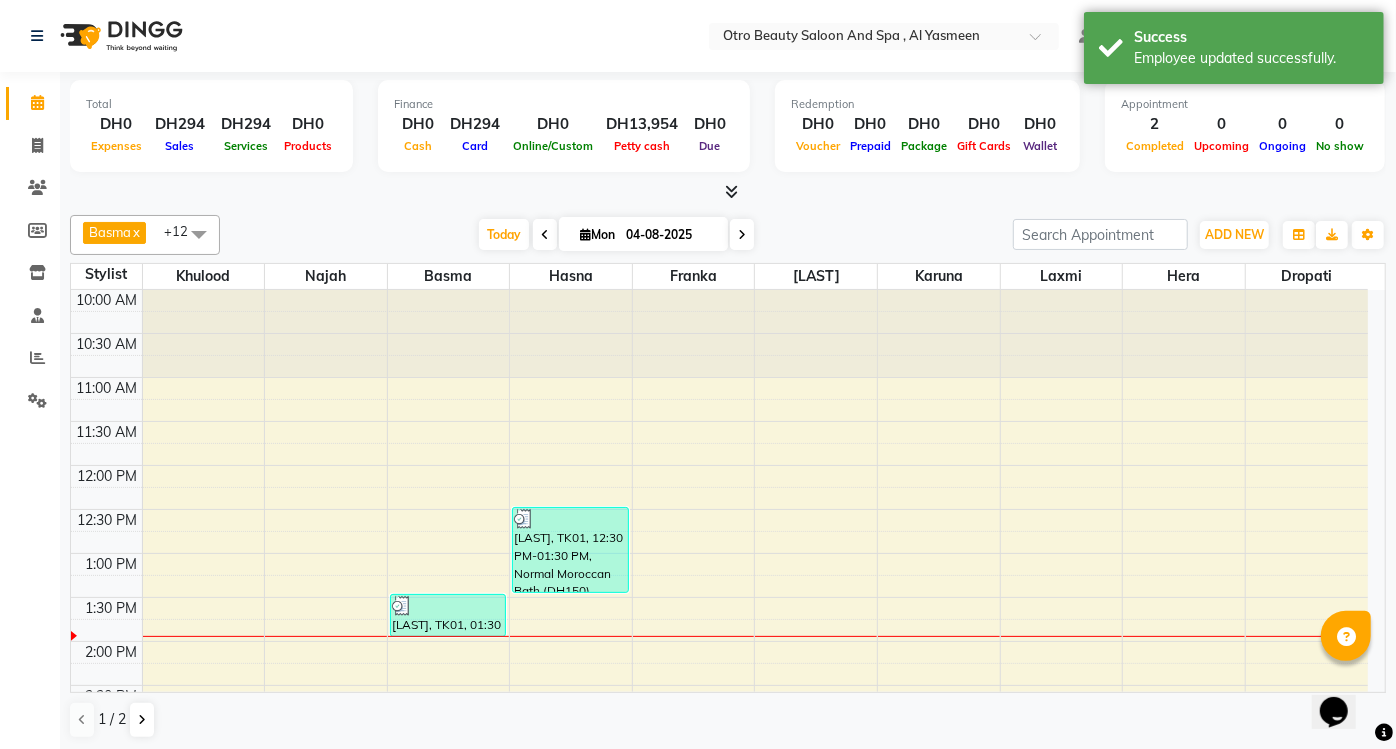 click at bounding box center [199, 234] 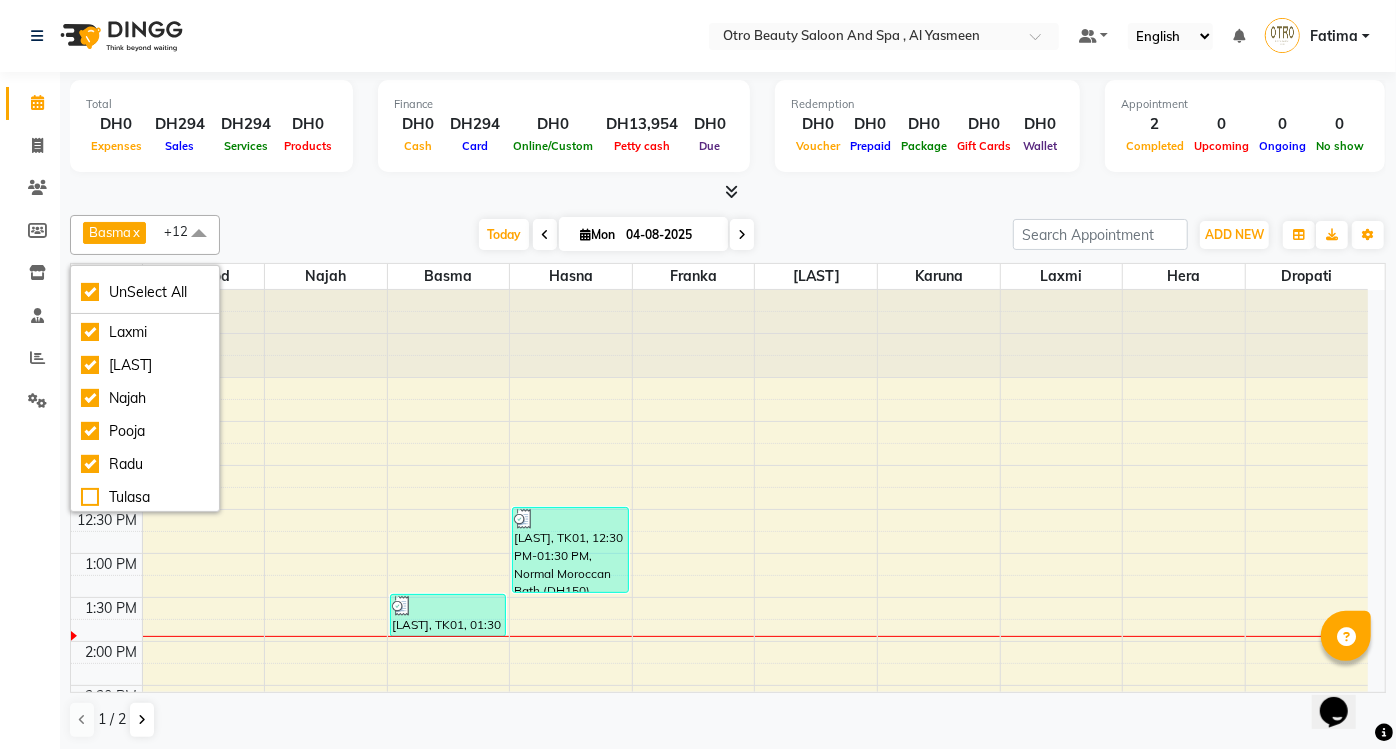 scroll, scrollTop: 231, scrollLeft: 0, axis: vertical 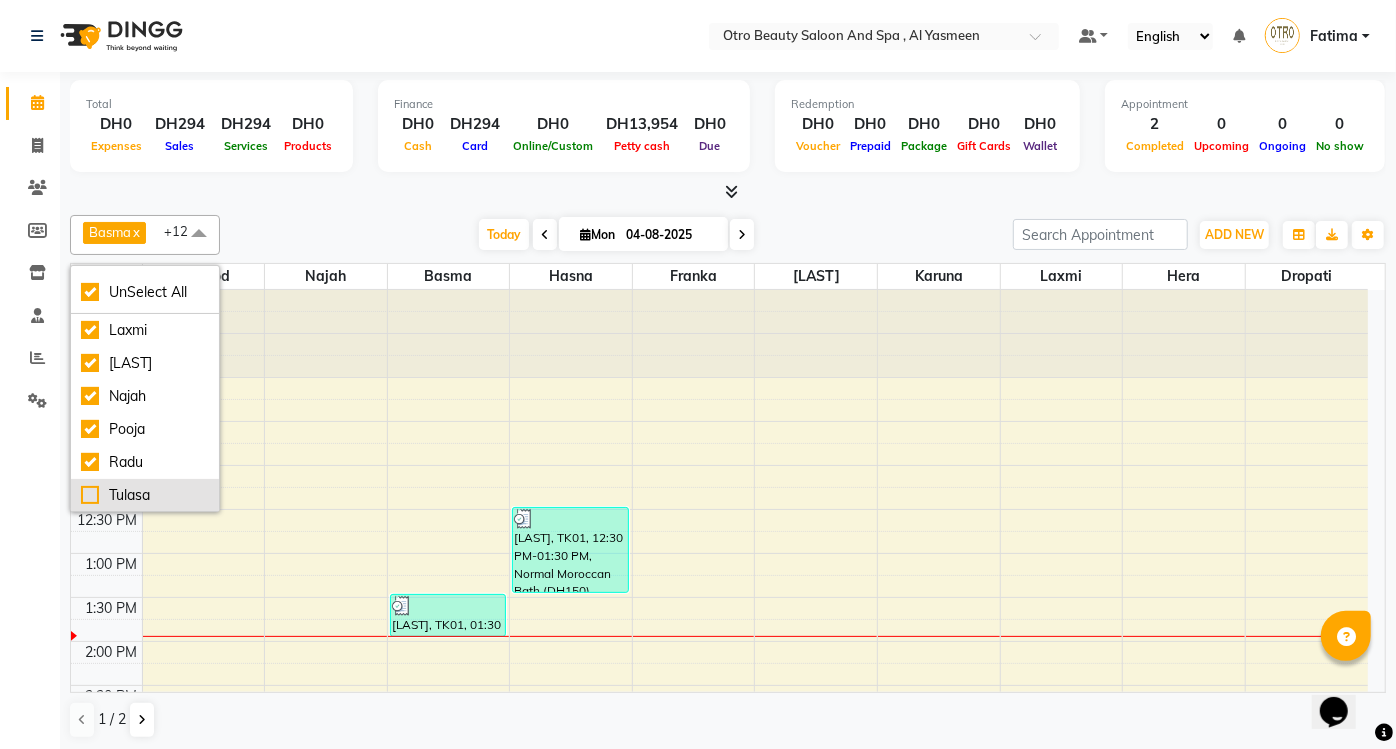 click on "Tulasa" at bounding box center (145, 495) 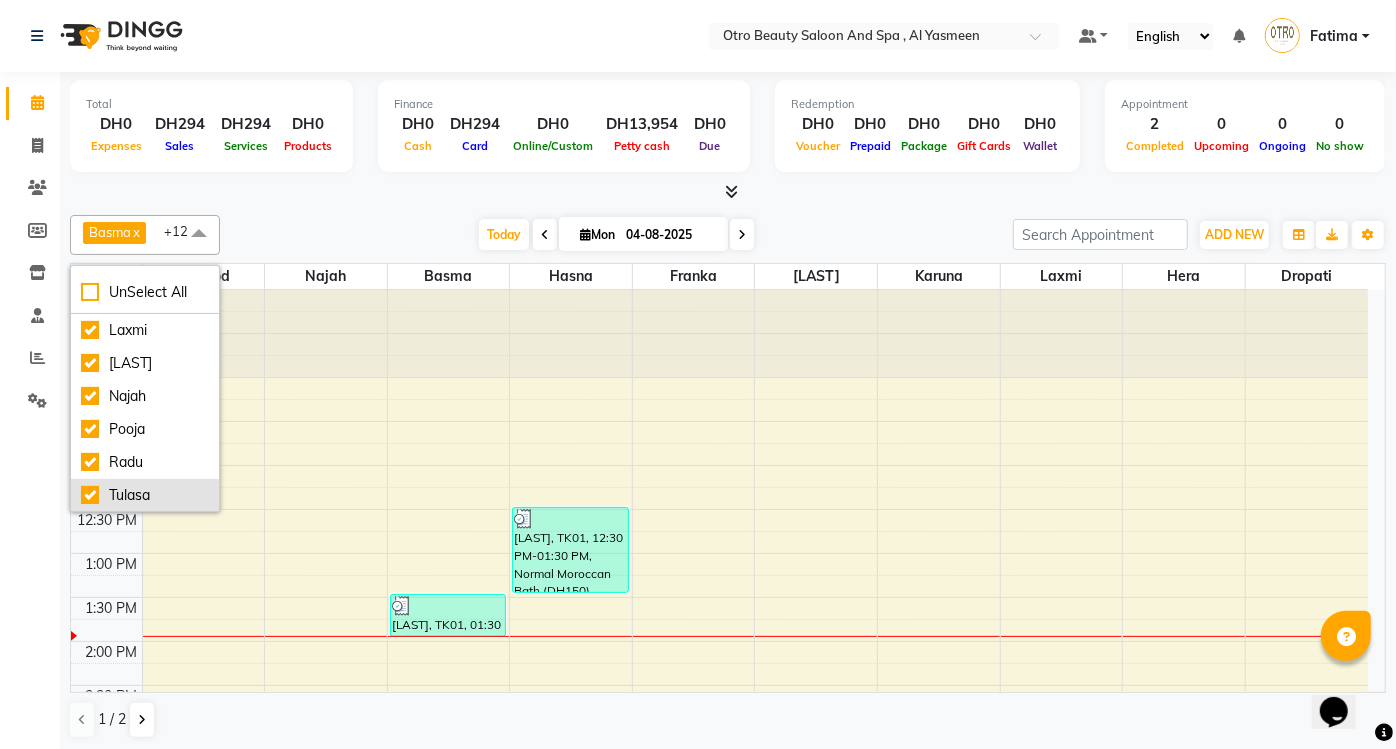 checkbox on "false" 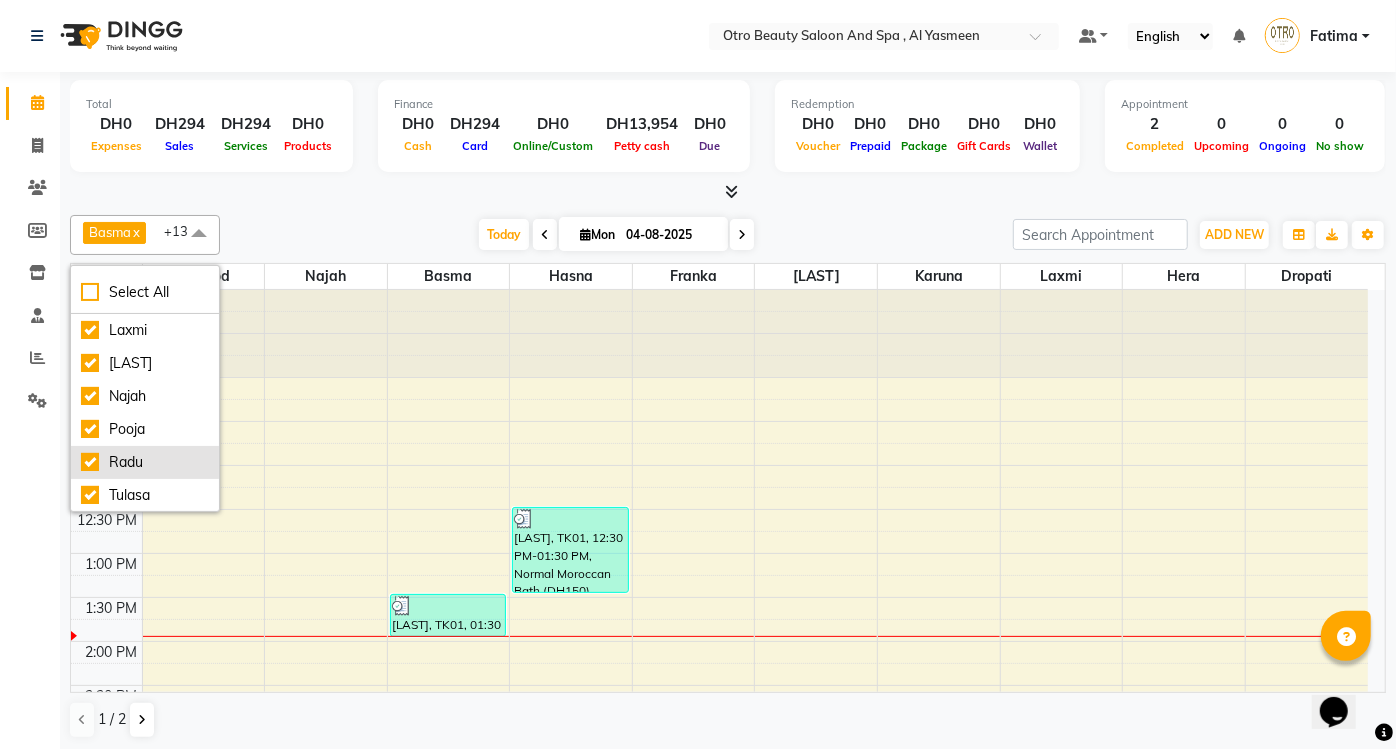 click on "Radu" at bounding box center [145, 462] 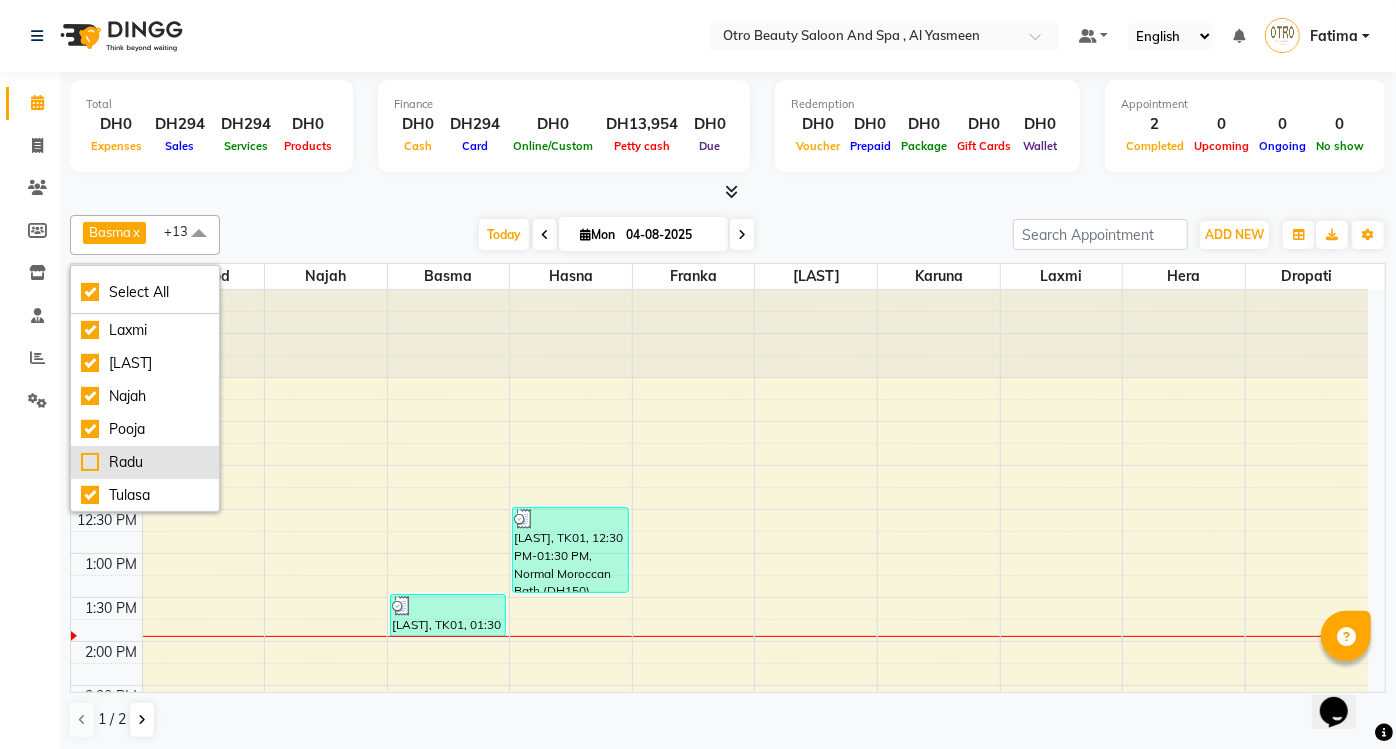 checkbox on "true" 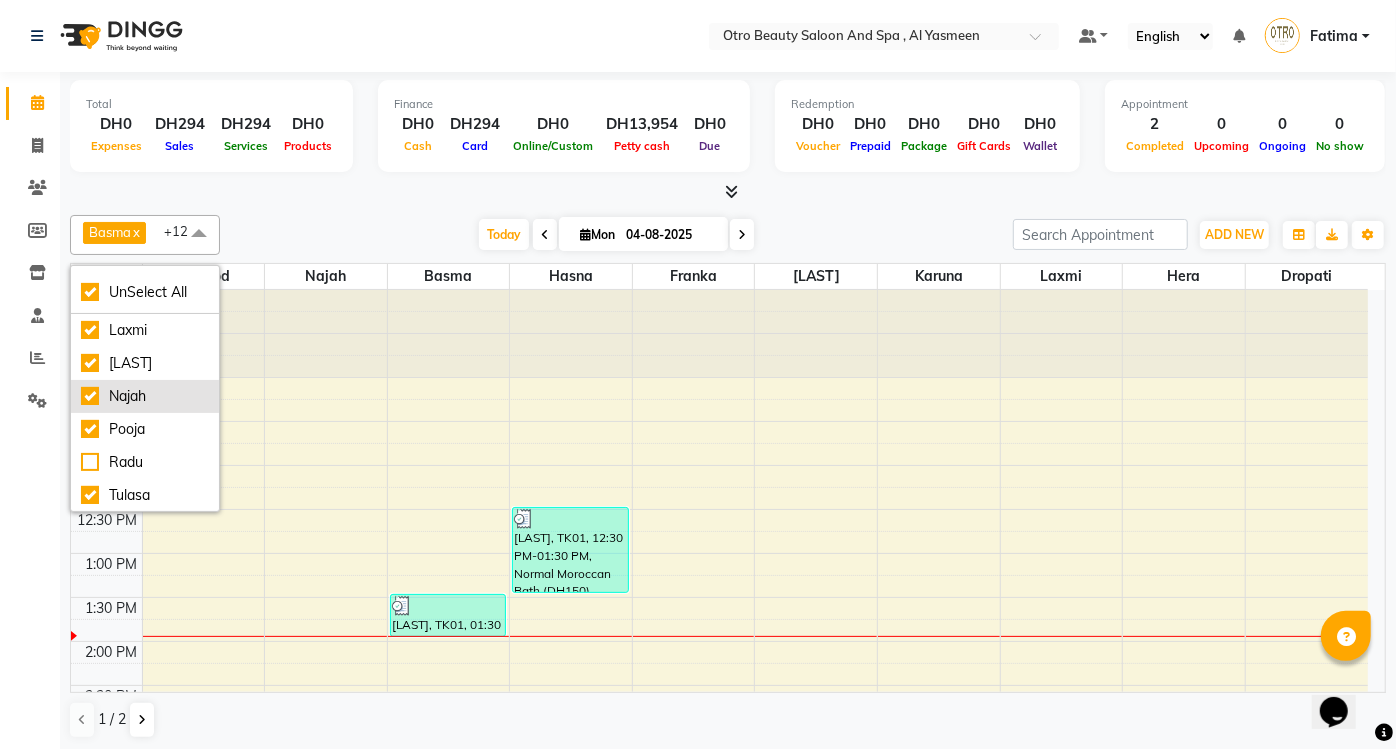 click on "Najah" at bounding box center (145, 396) 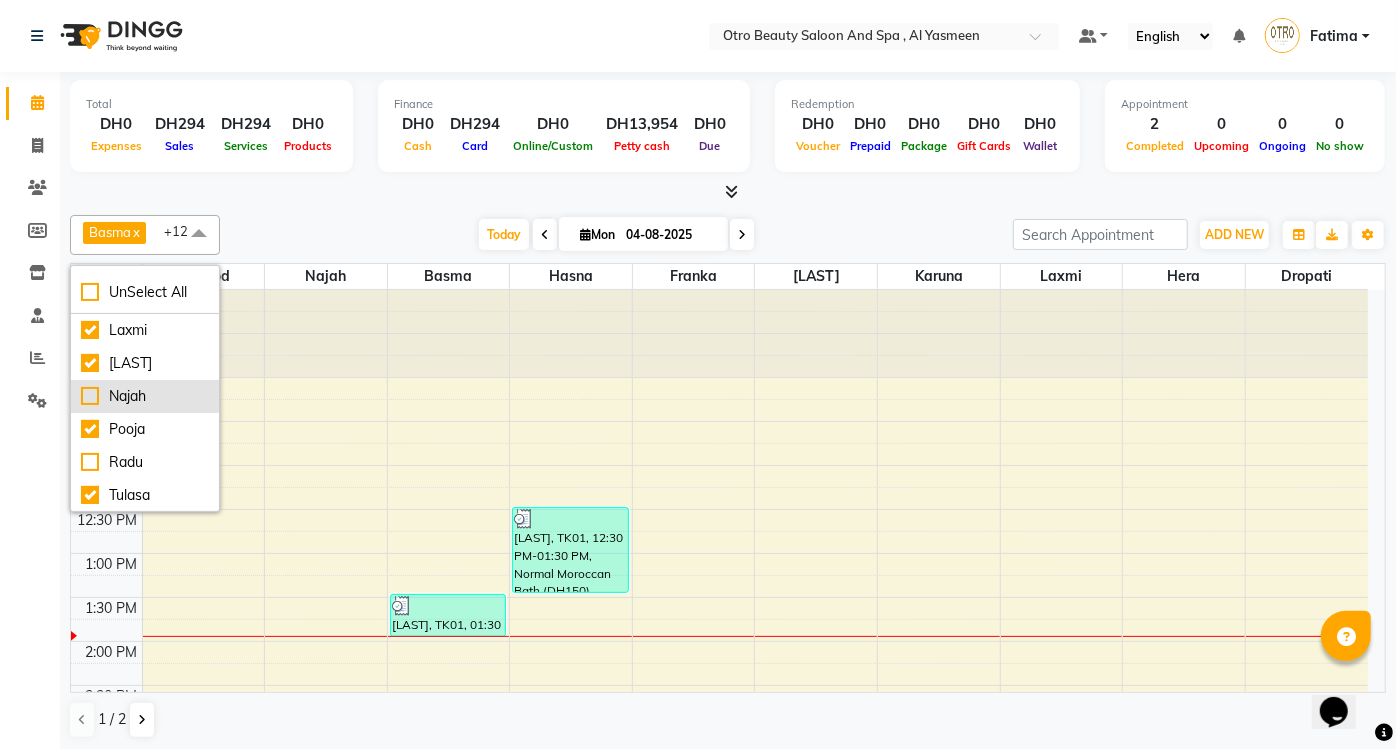 checkbox on "false" 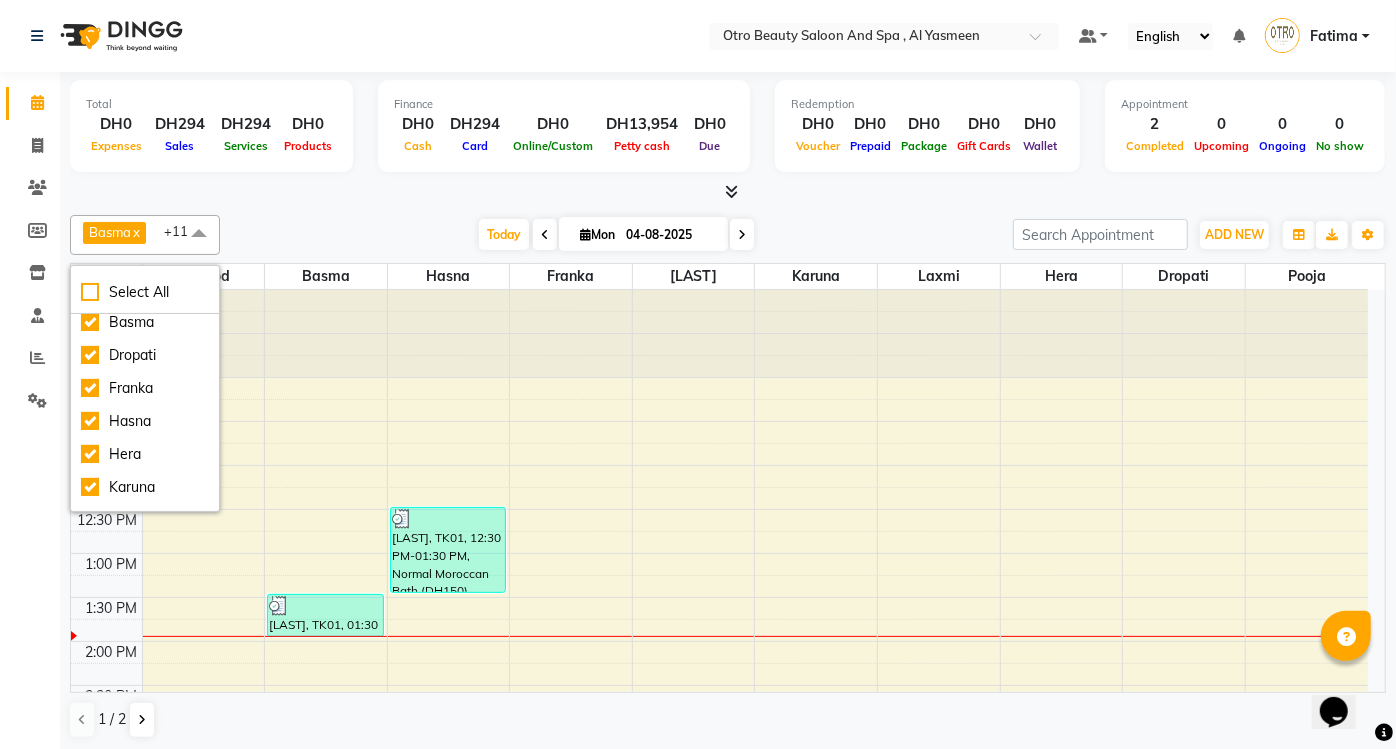 scroll, scrollTop: 11, scrollLeft: 0, axis: vertical 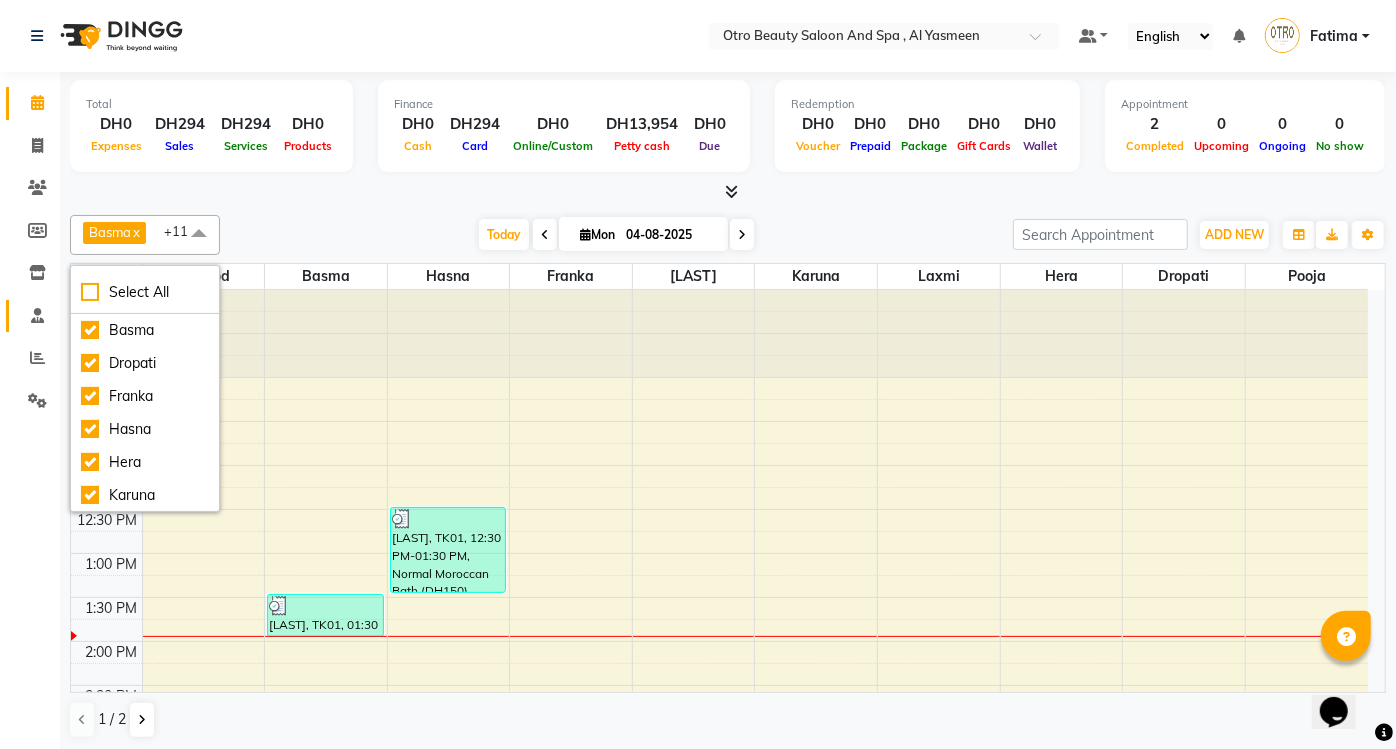 click on "Staff" 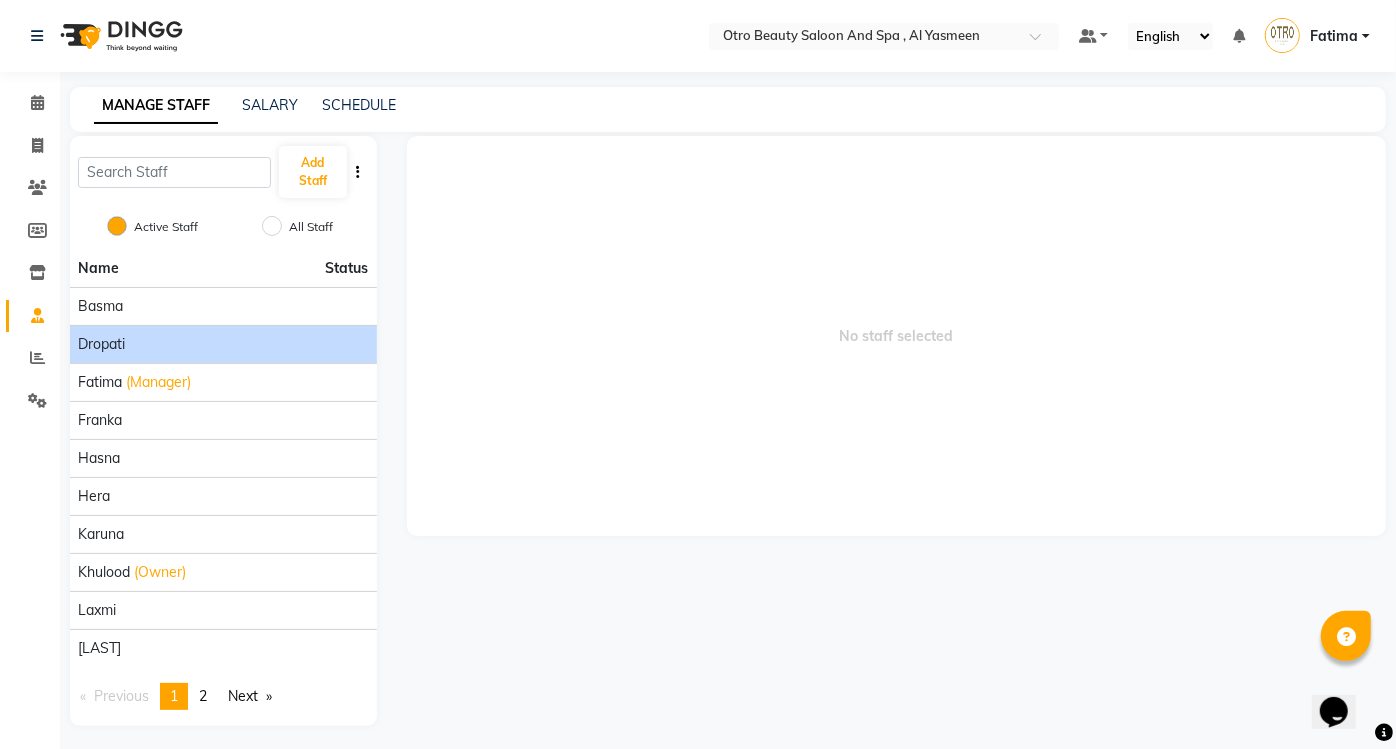 click on "Dropati" 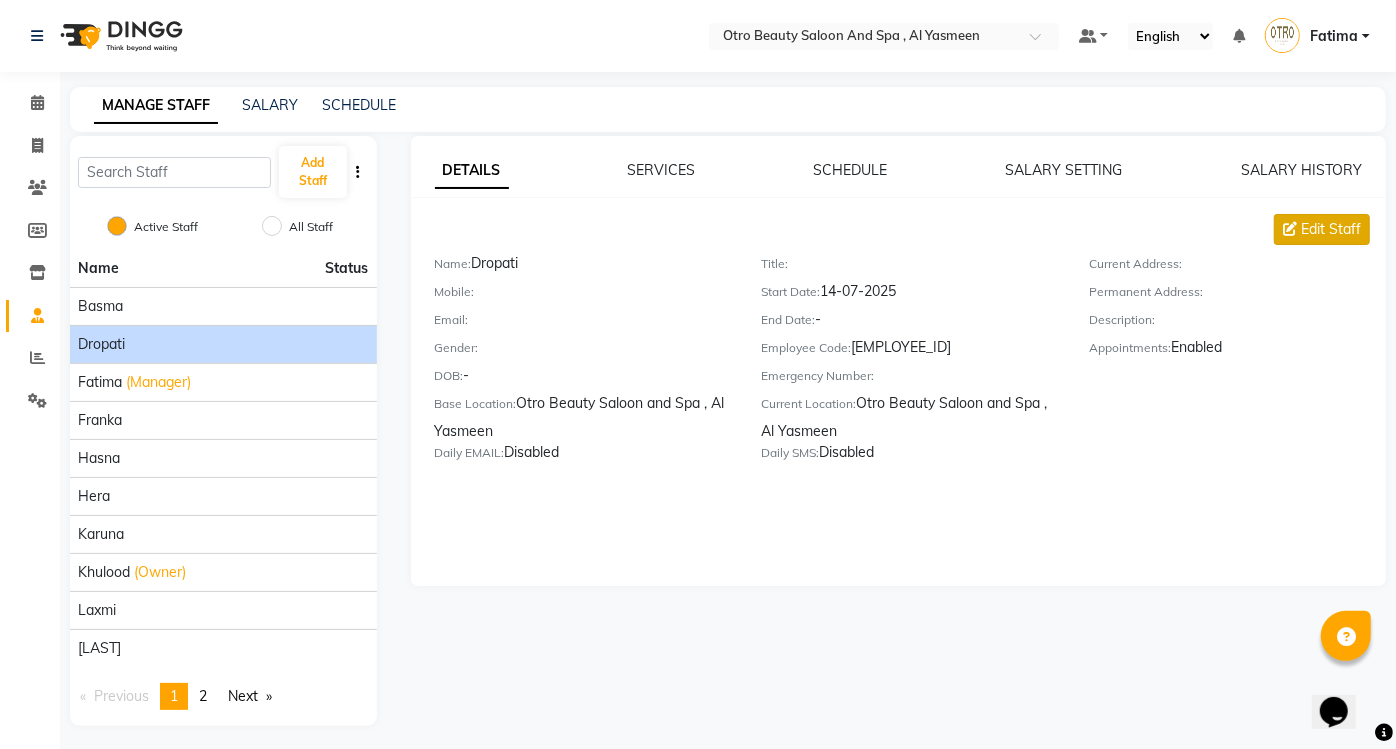 click on "Edit Staff" 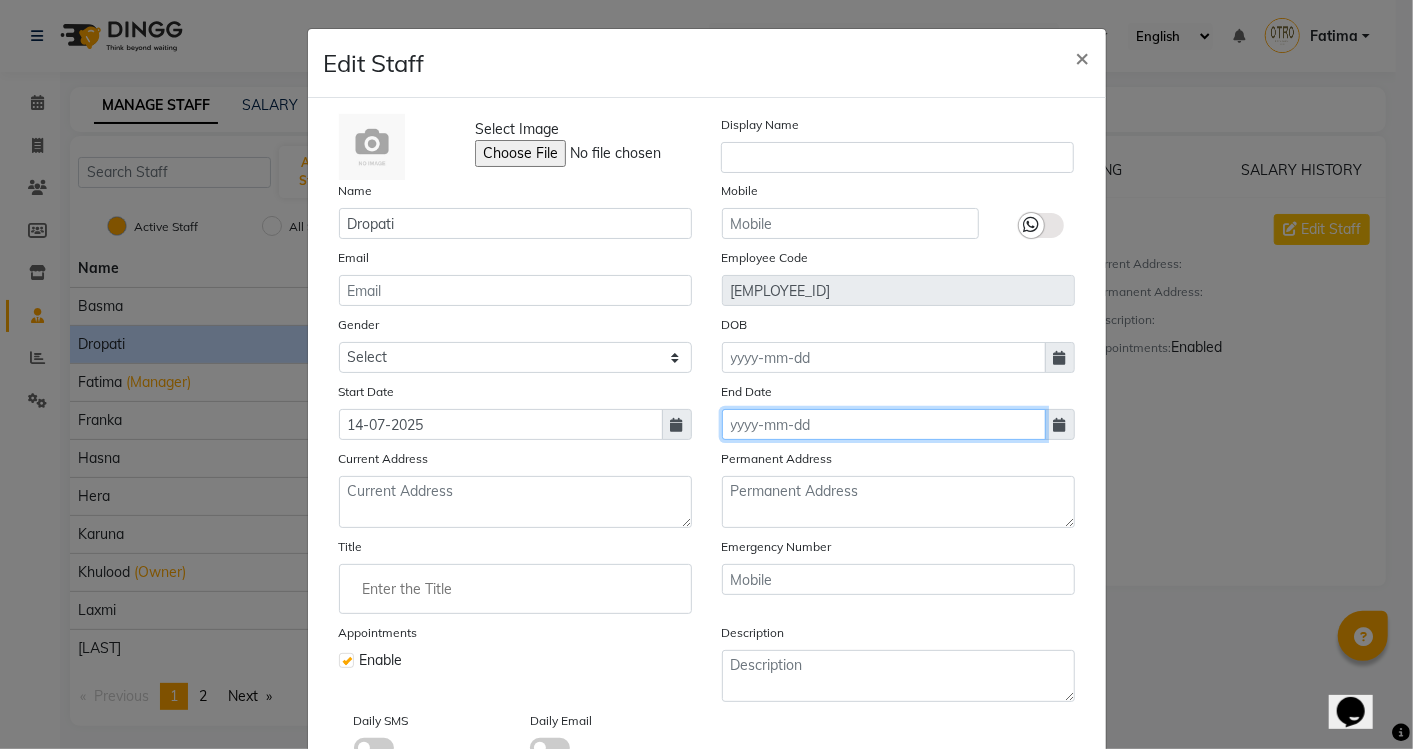 click 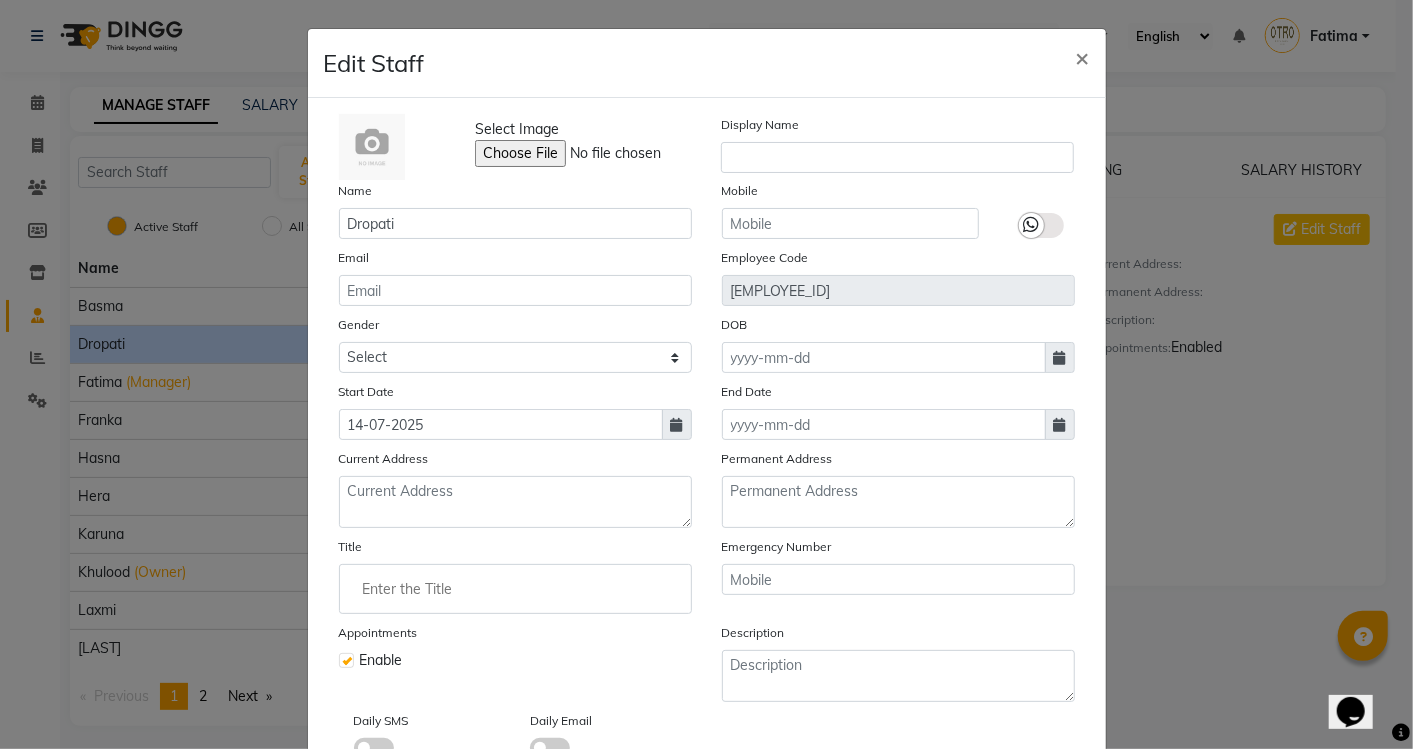 select on "8" 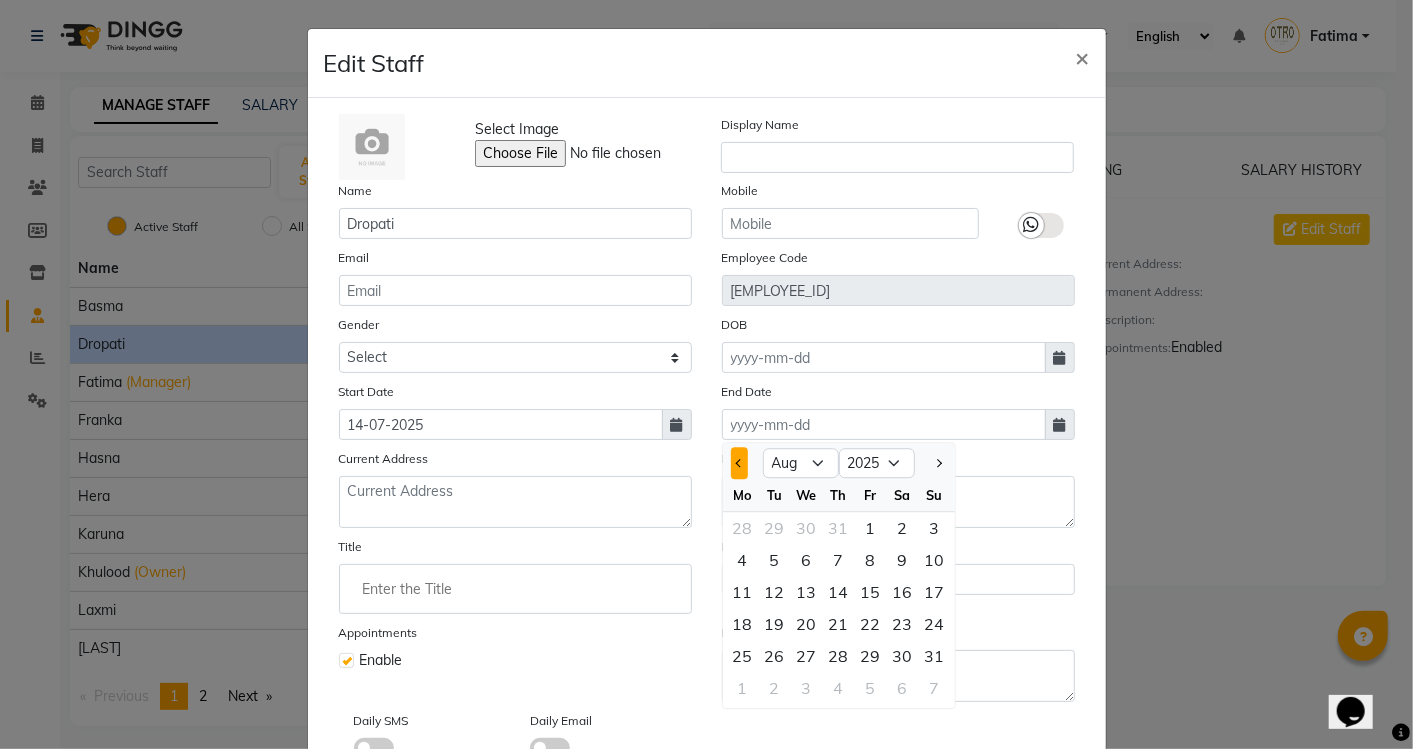click 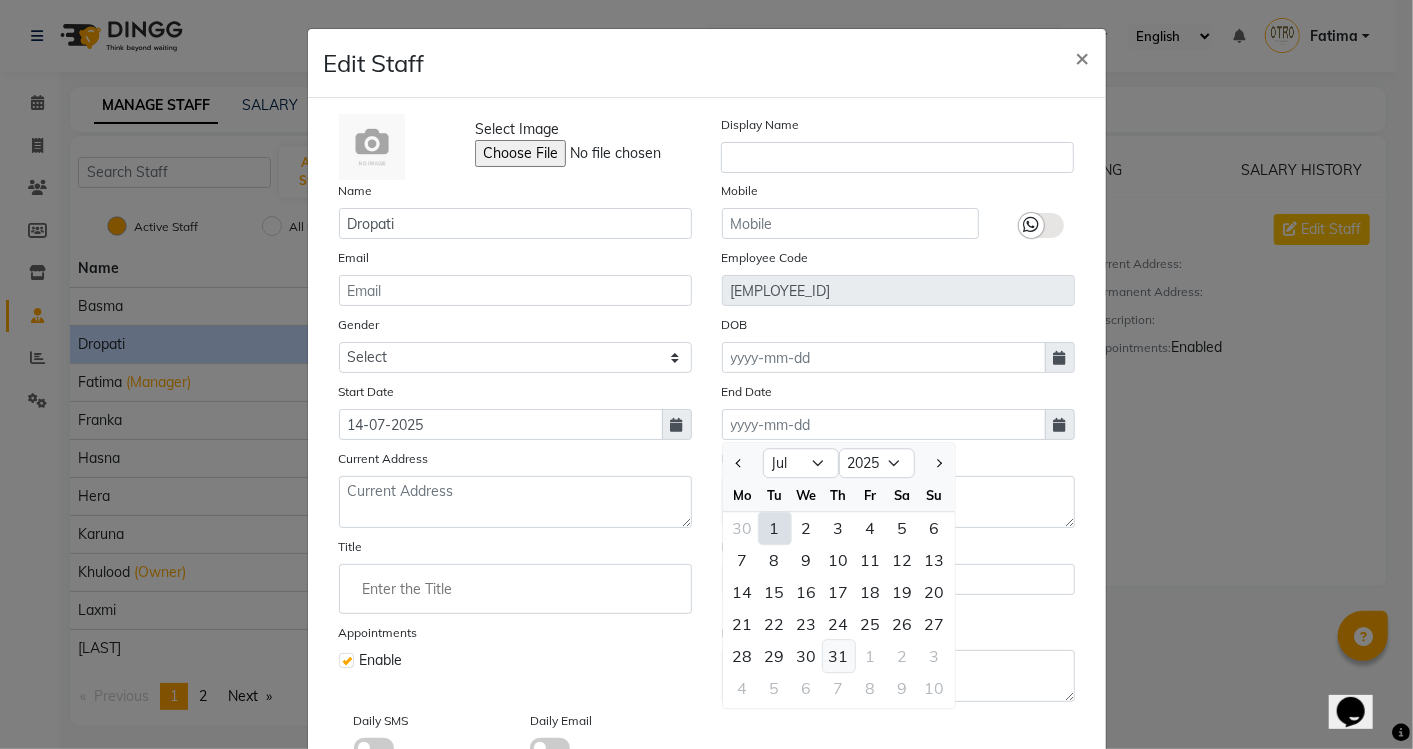 click on "31" 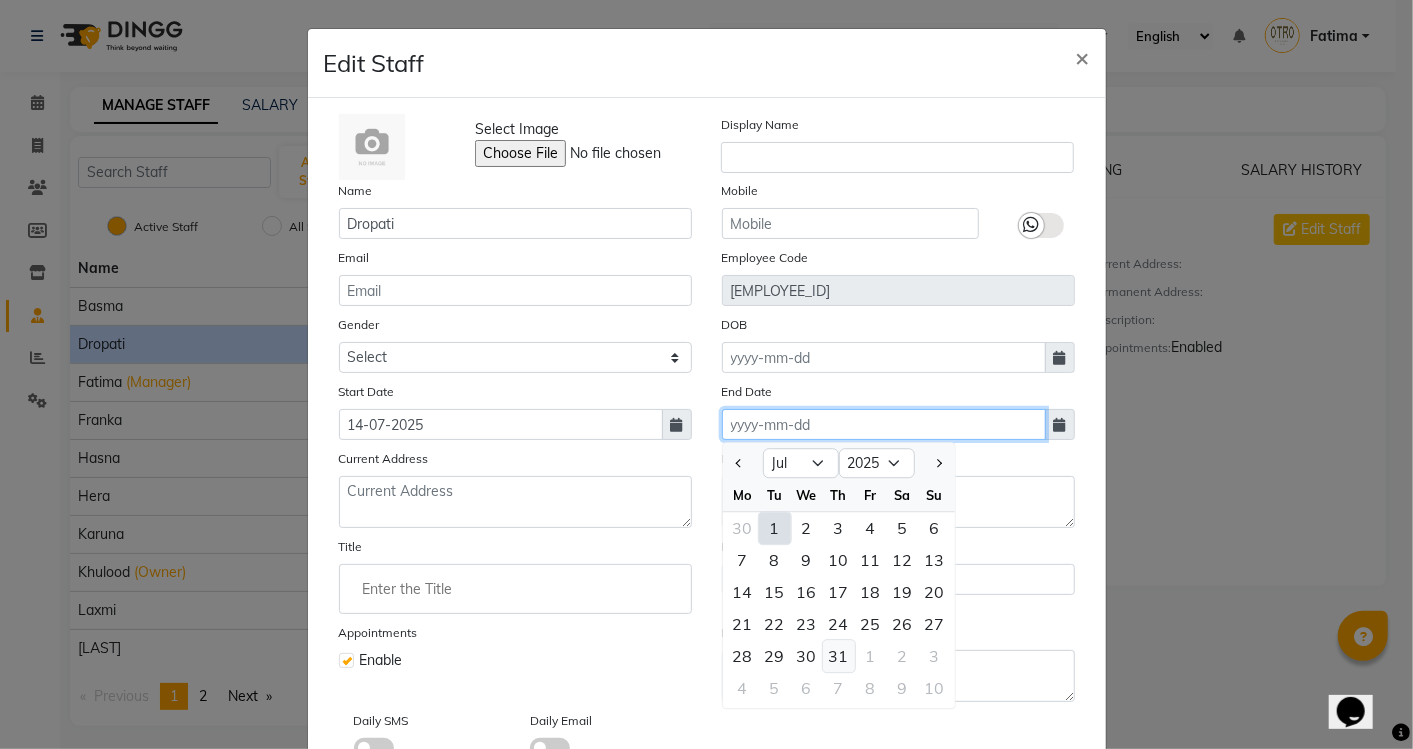 type on "31-07-2025" 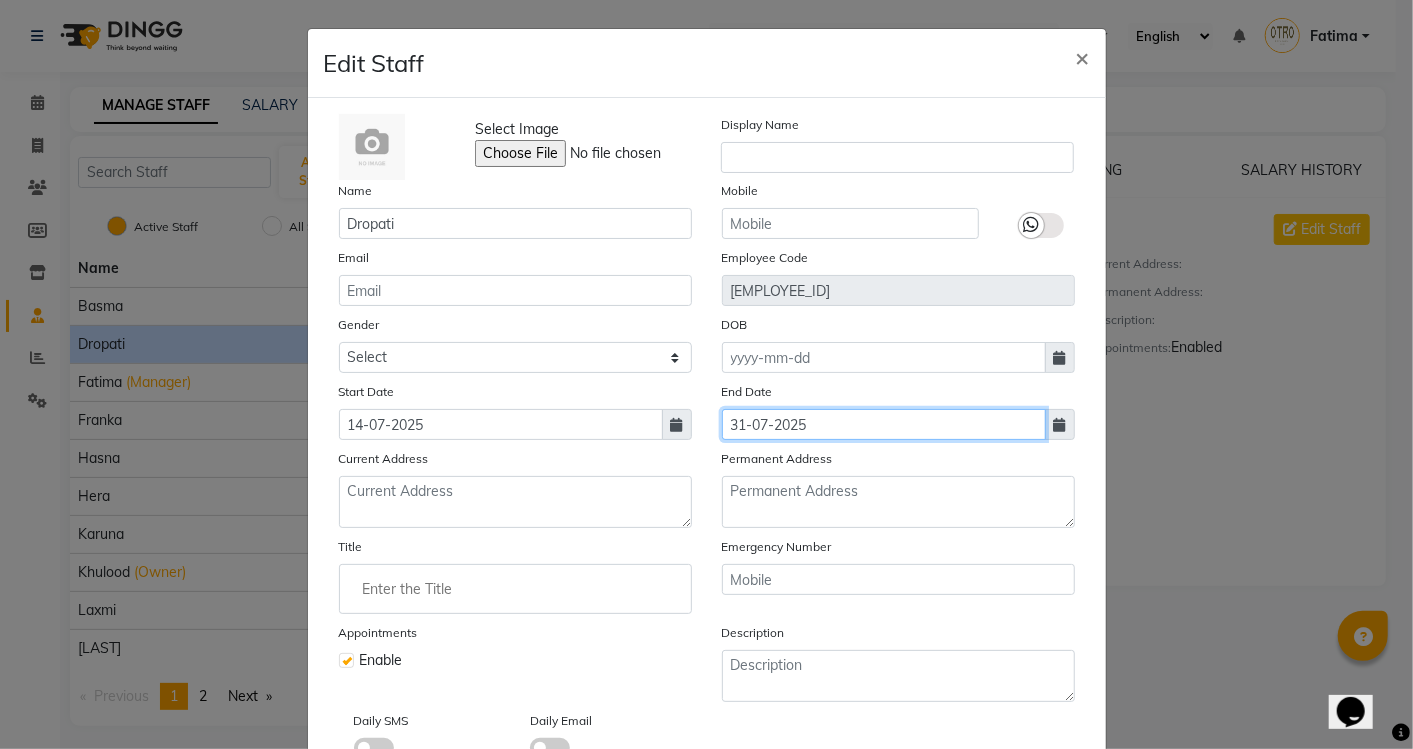 scroll, scrollTop: 131, scrollLeft: 0, axis: vertical 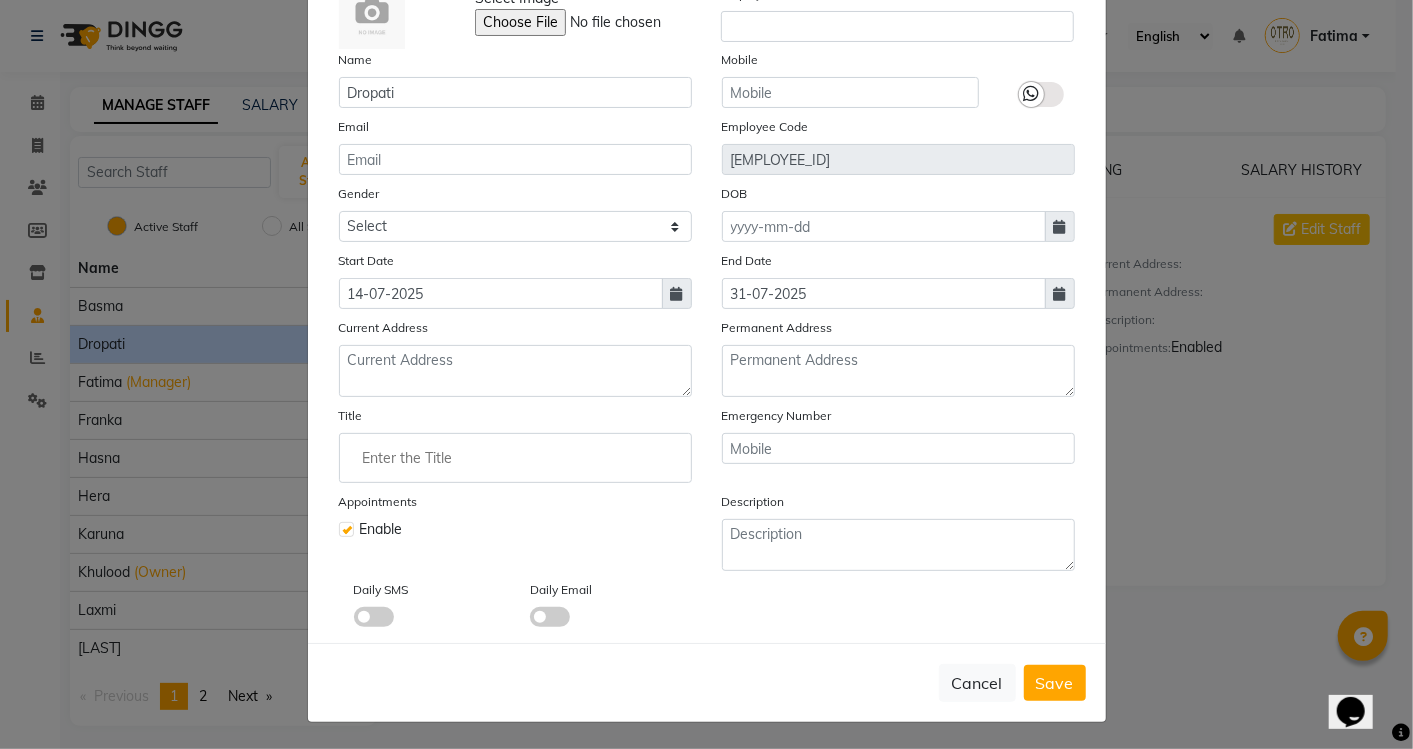 click 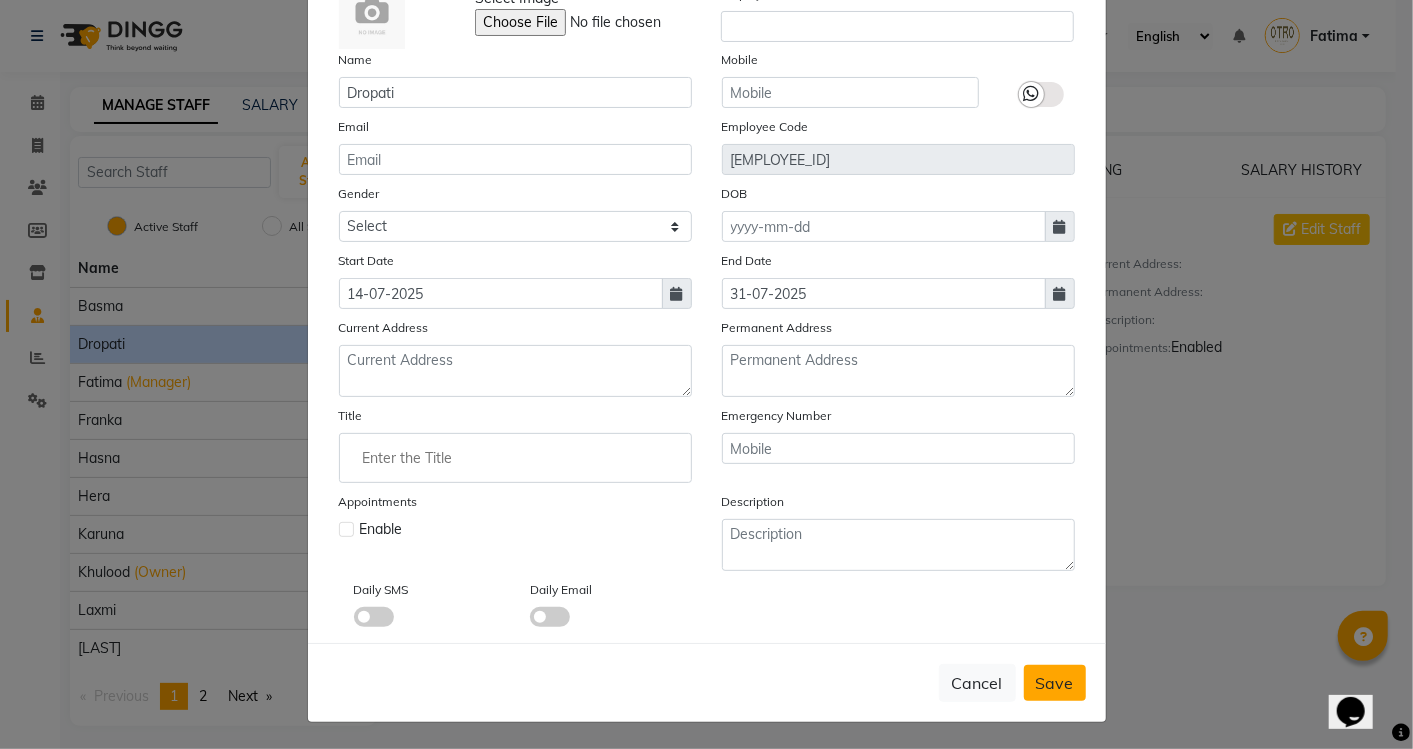 click on "Save" at bounding box center [1055, 683] 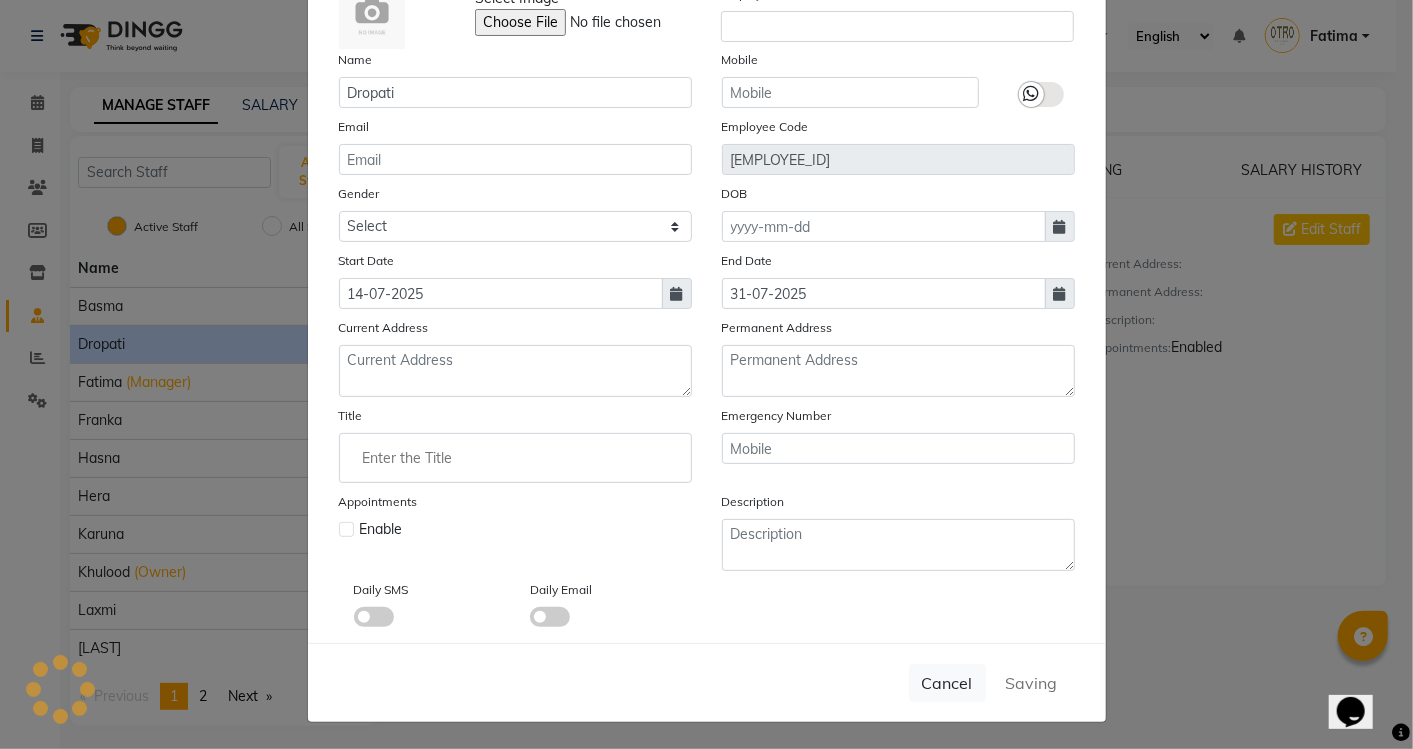 type 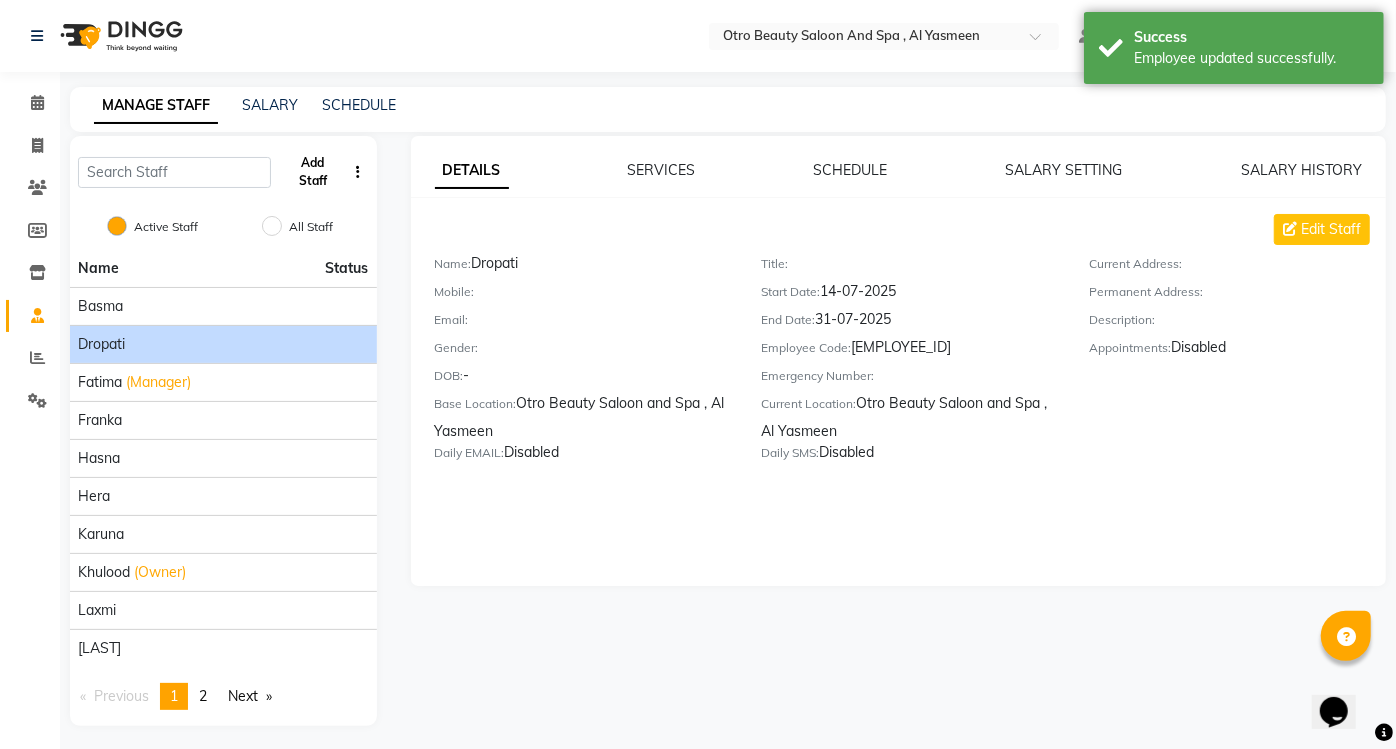 click on "Add Staff" 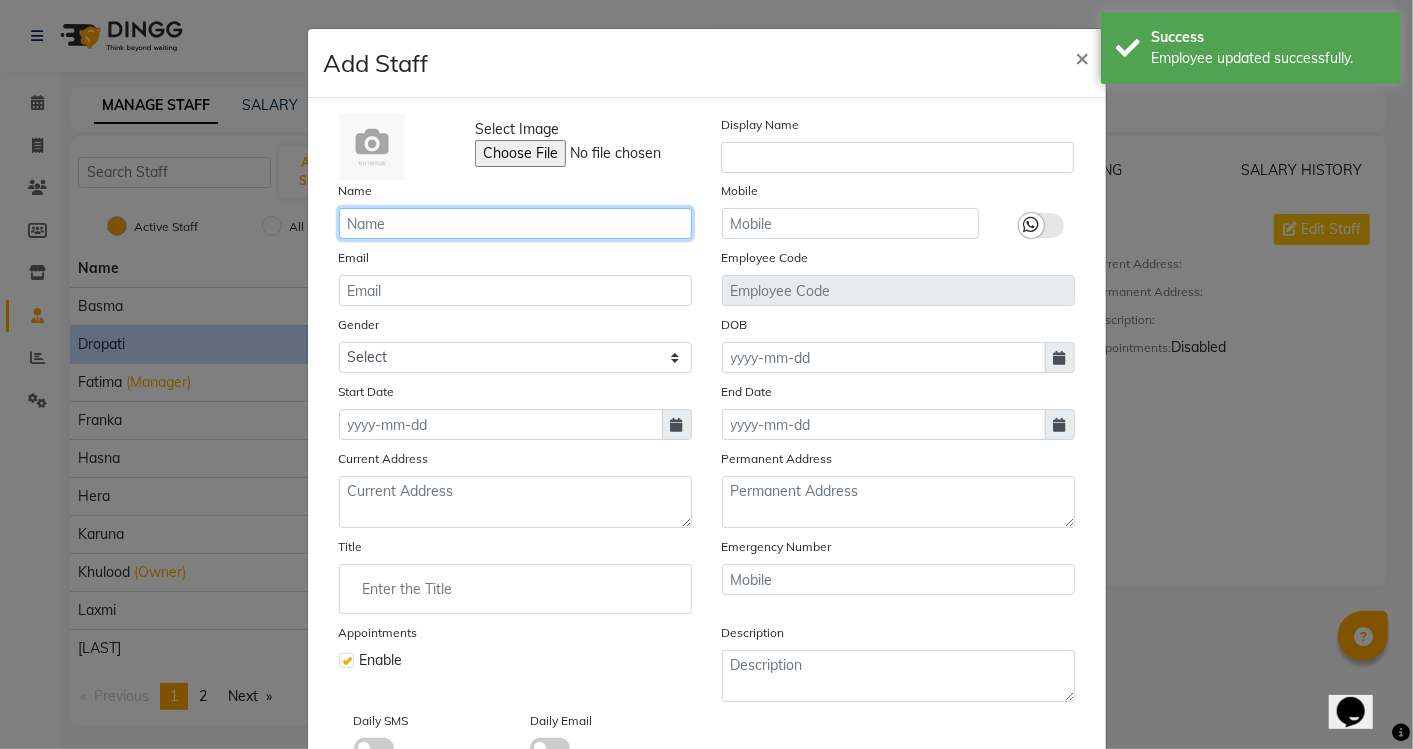 click 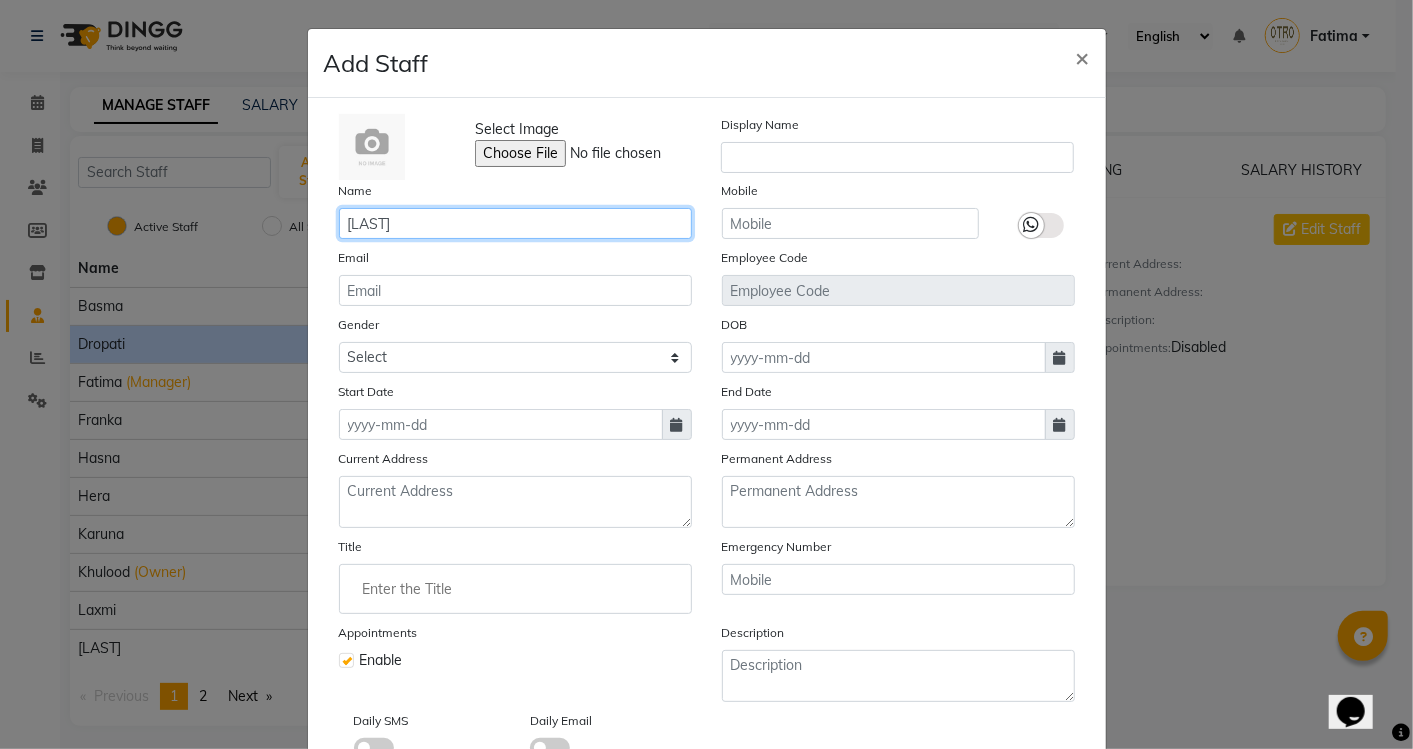 type on "Maina" 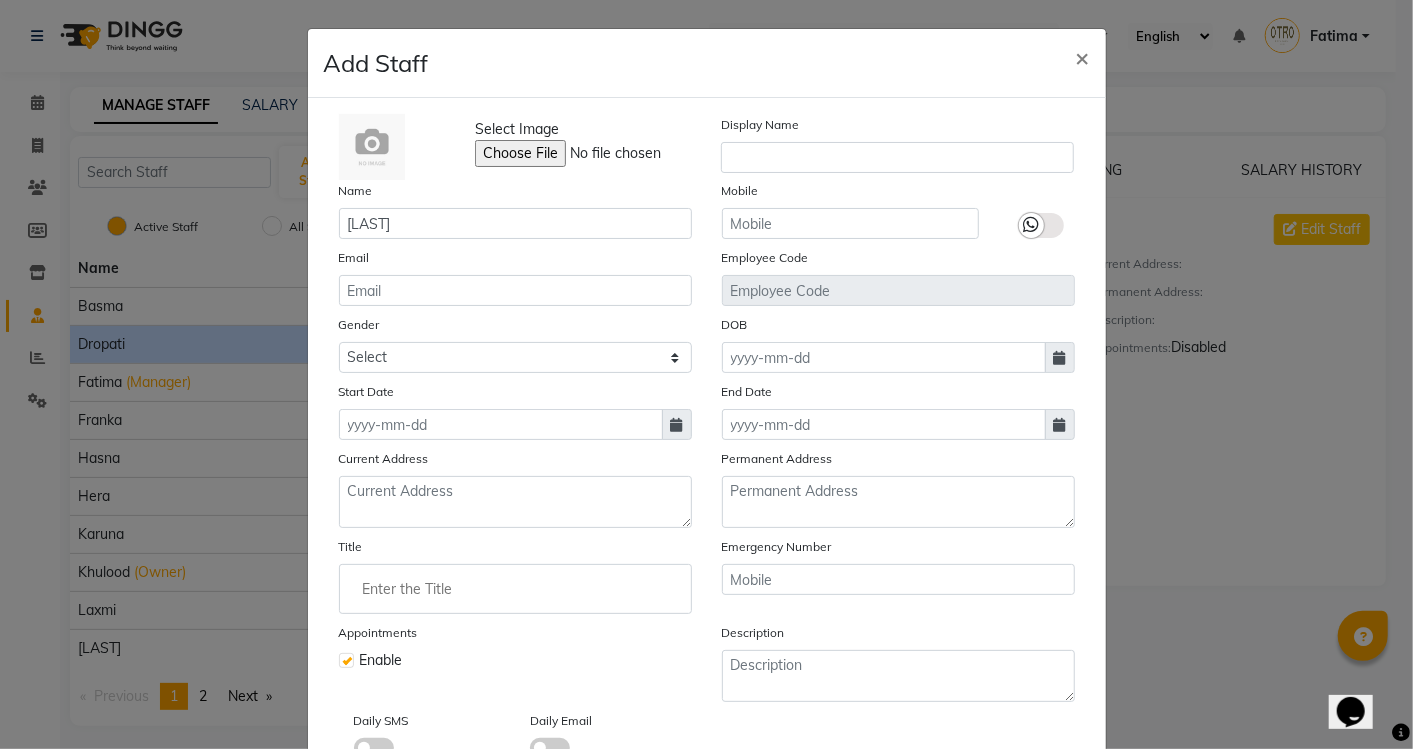 click 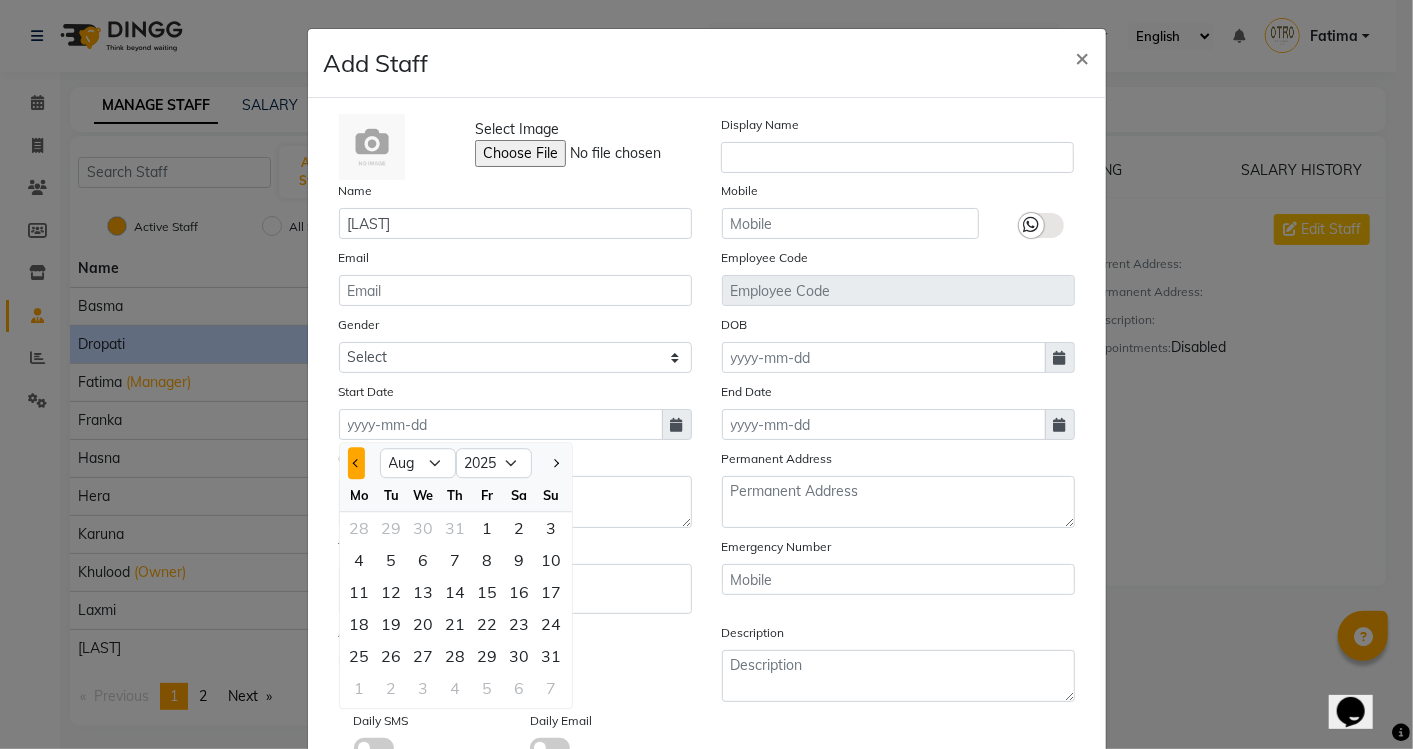 click 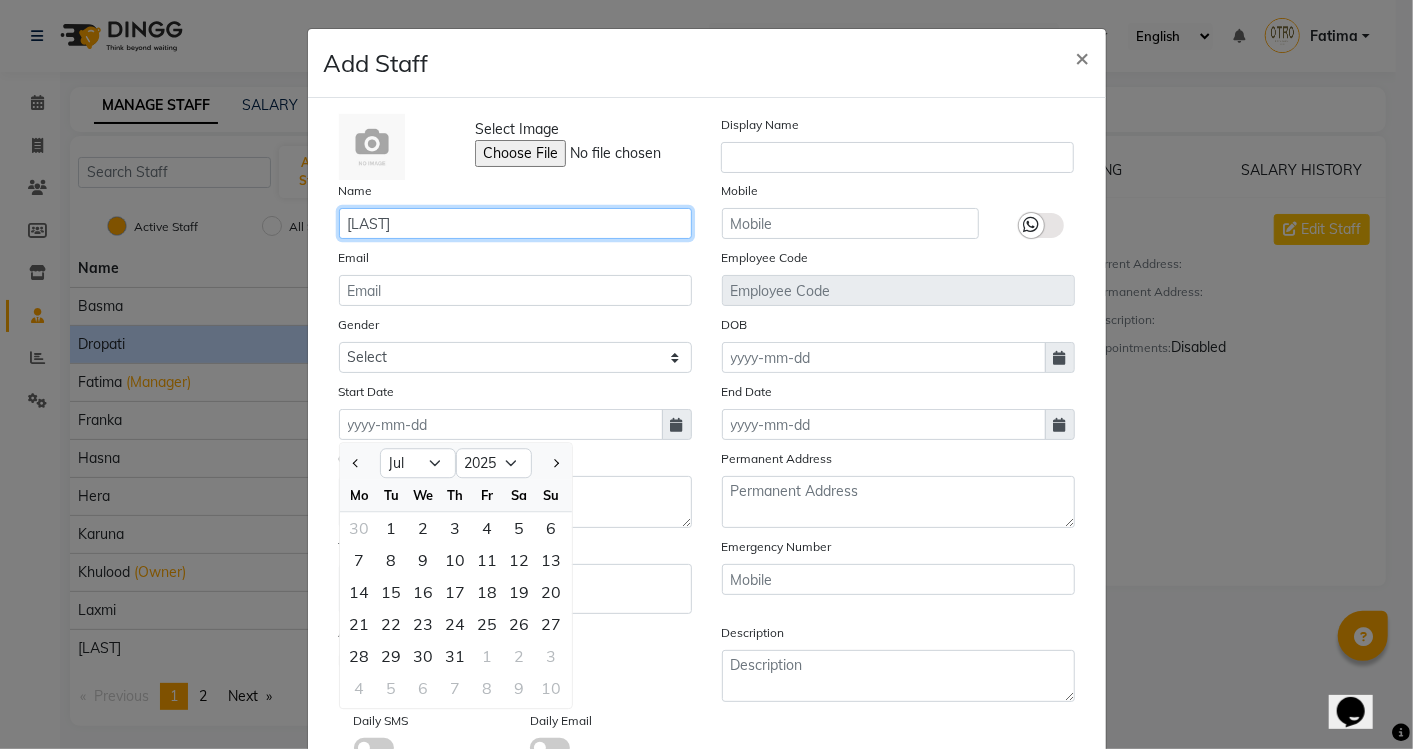 click on "Maina" 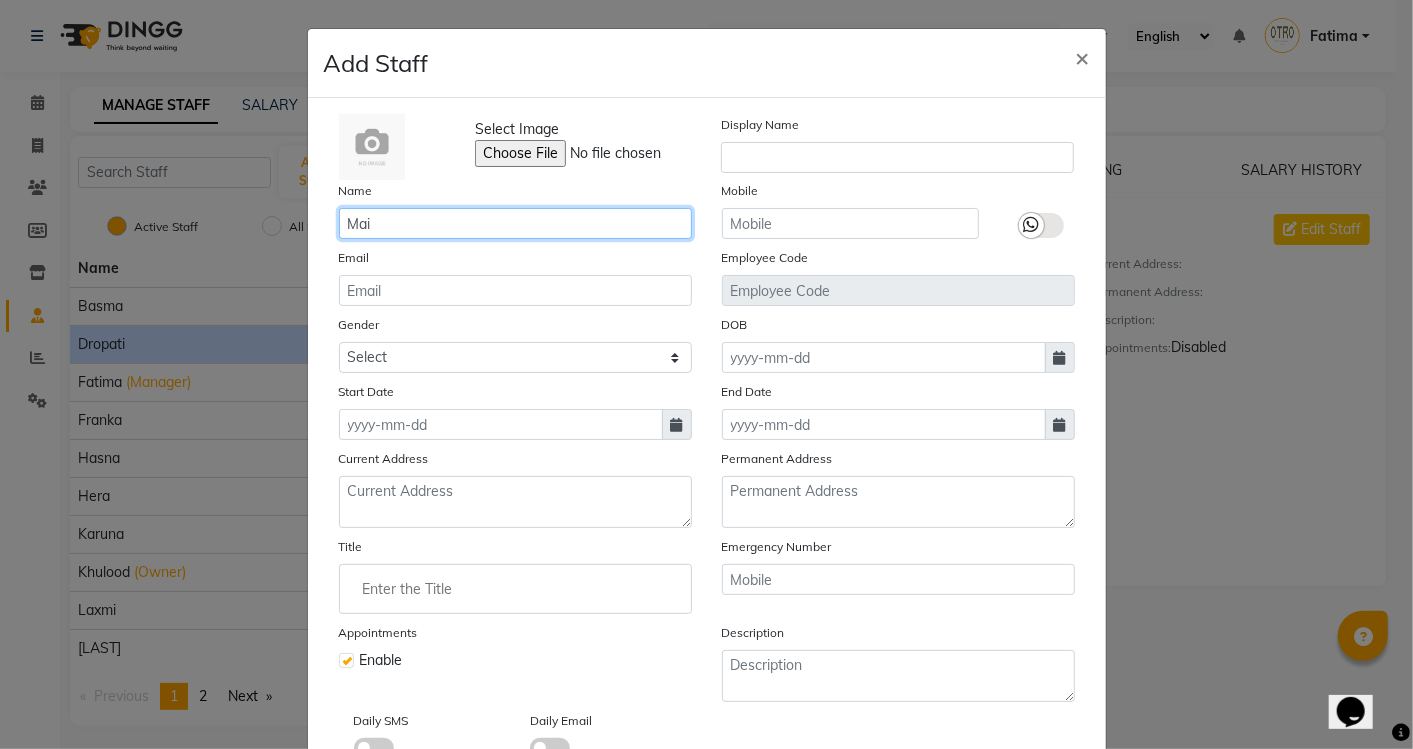 click on "Mai" 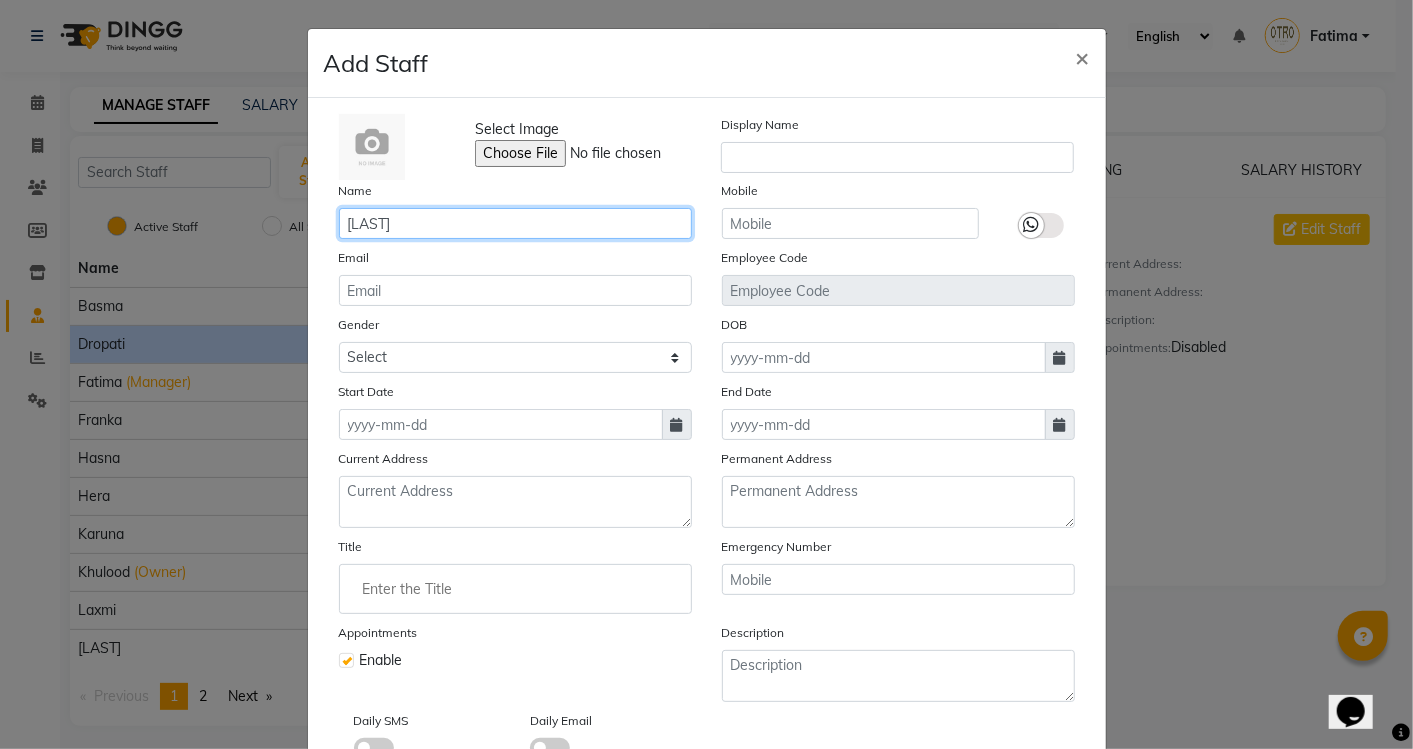 type on "Mina" 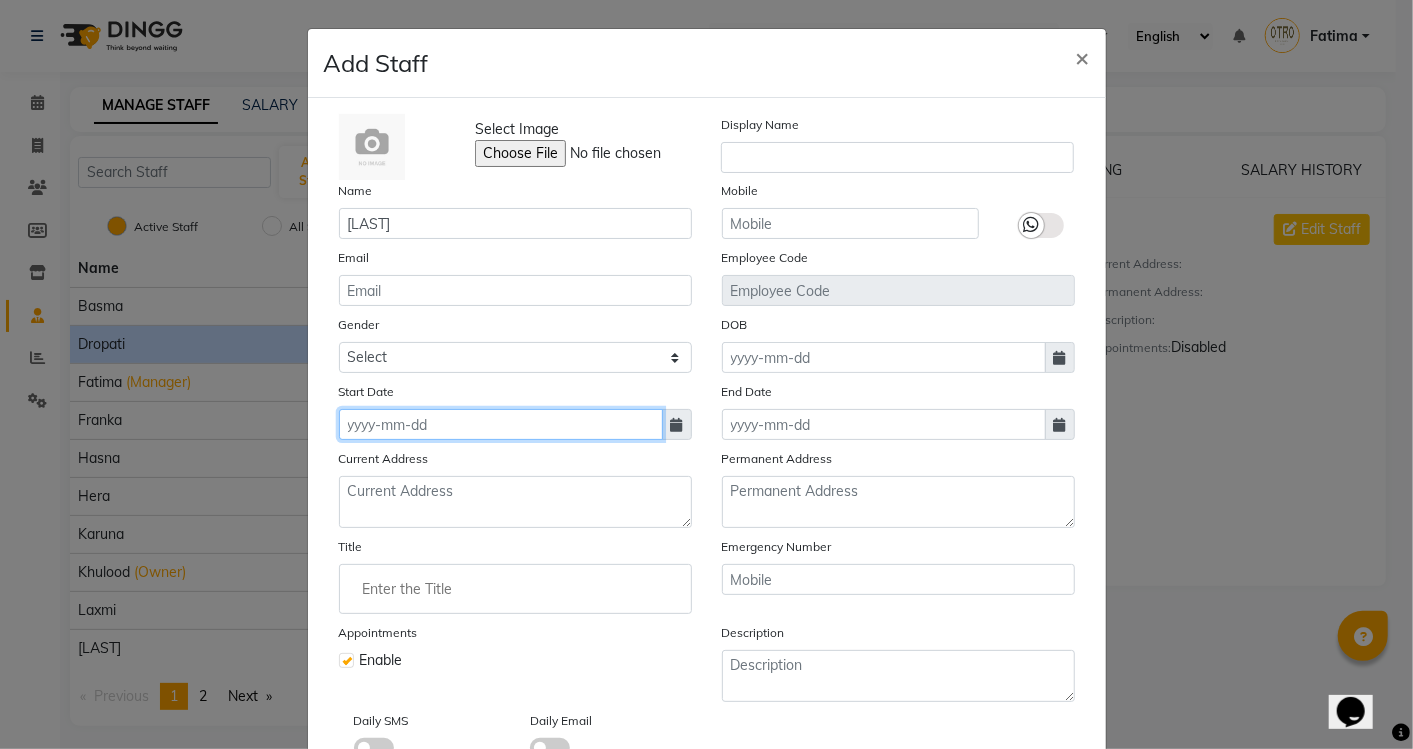 click 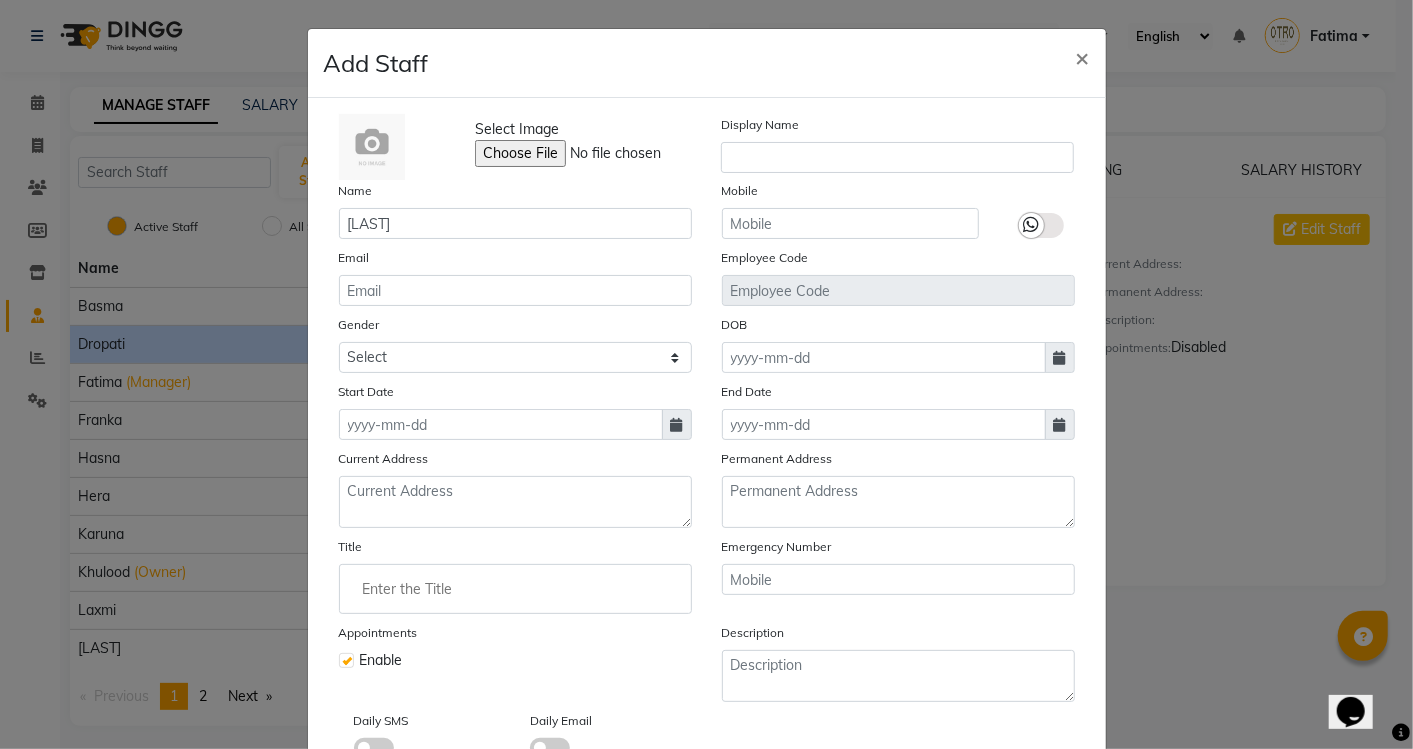 select on "8" 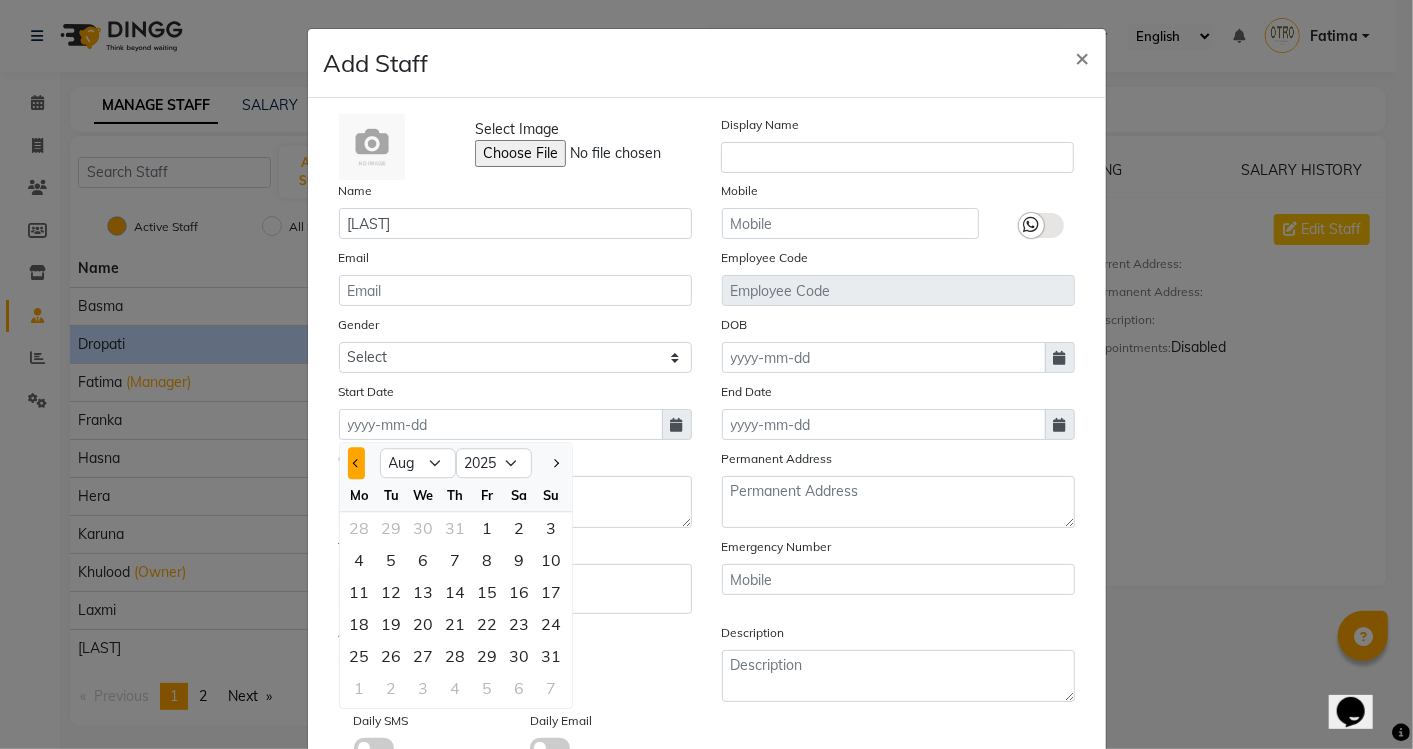 click 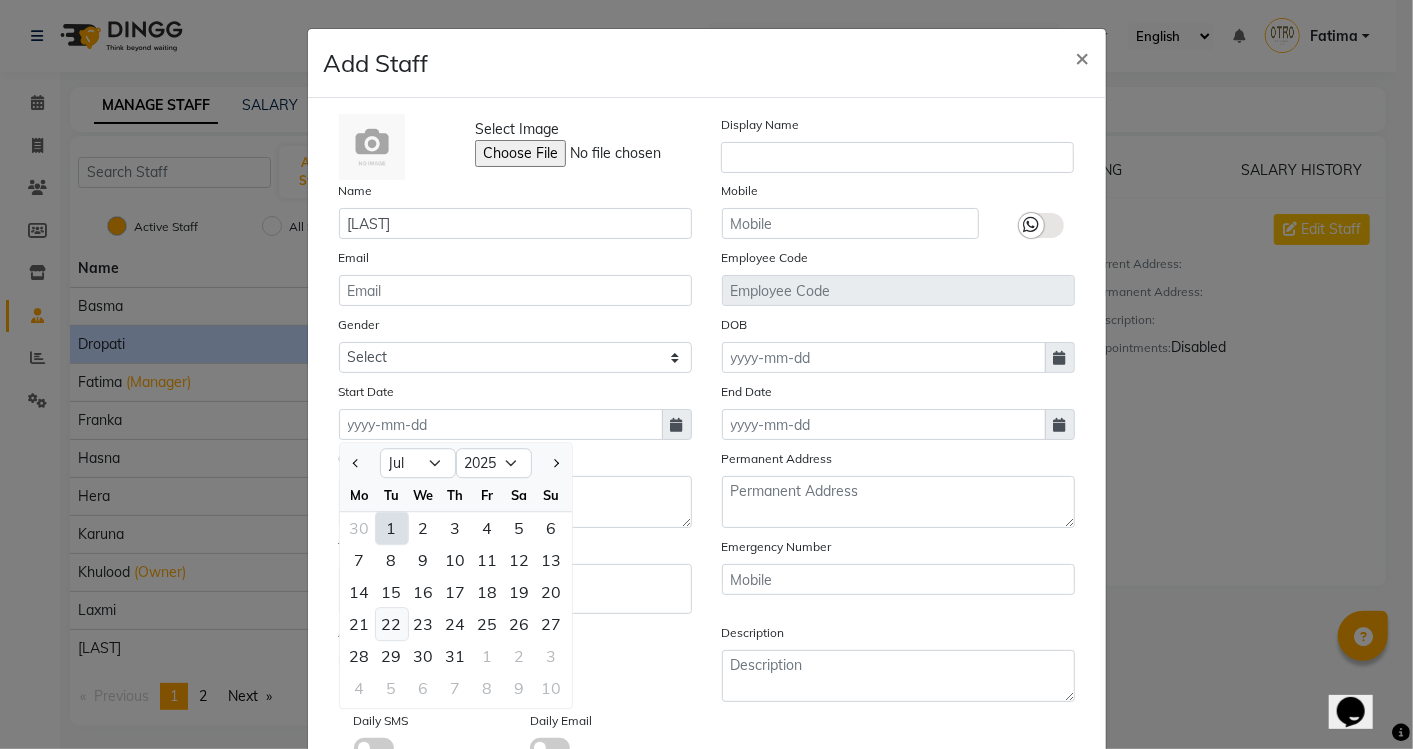 click on "22" 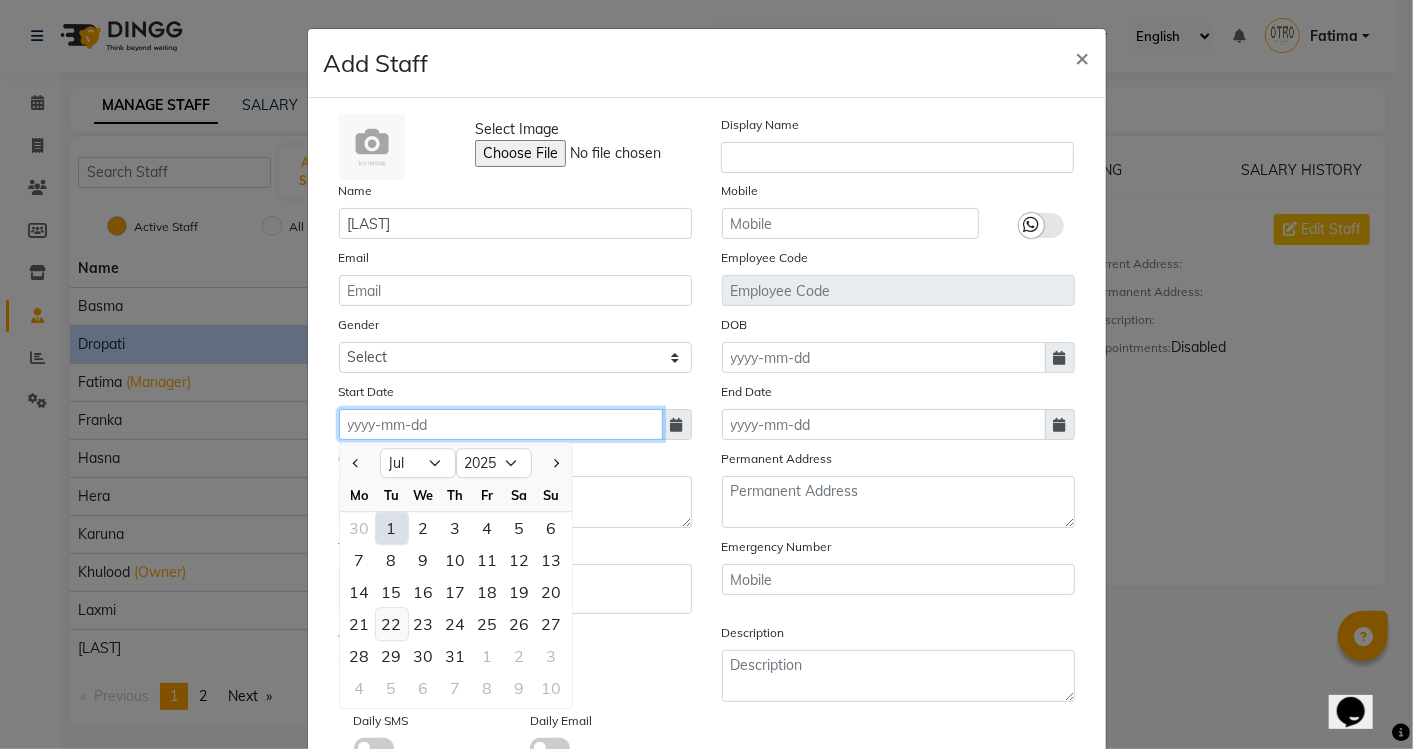 type on "22-07-2025" 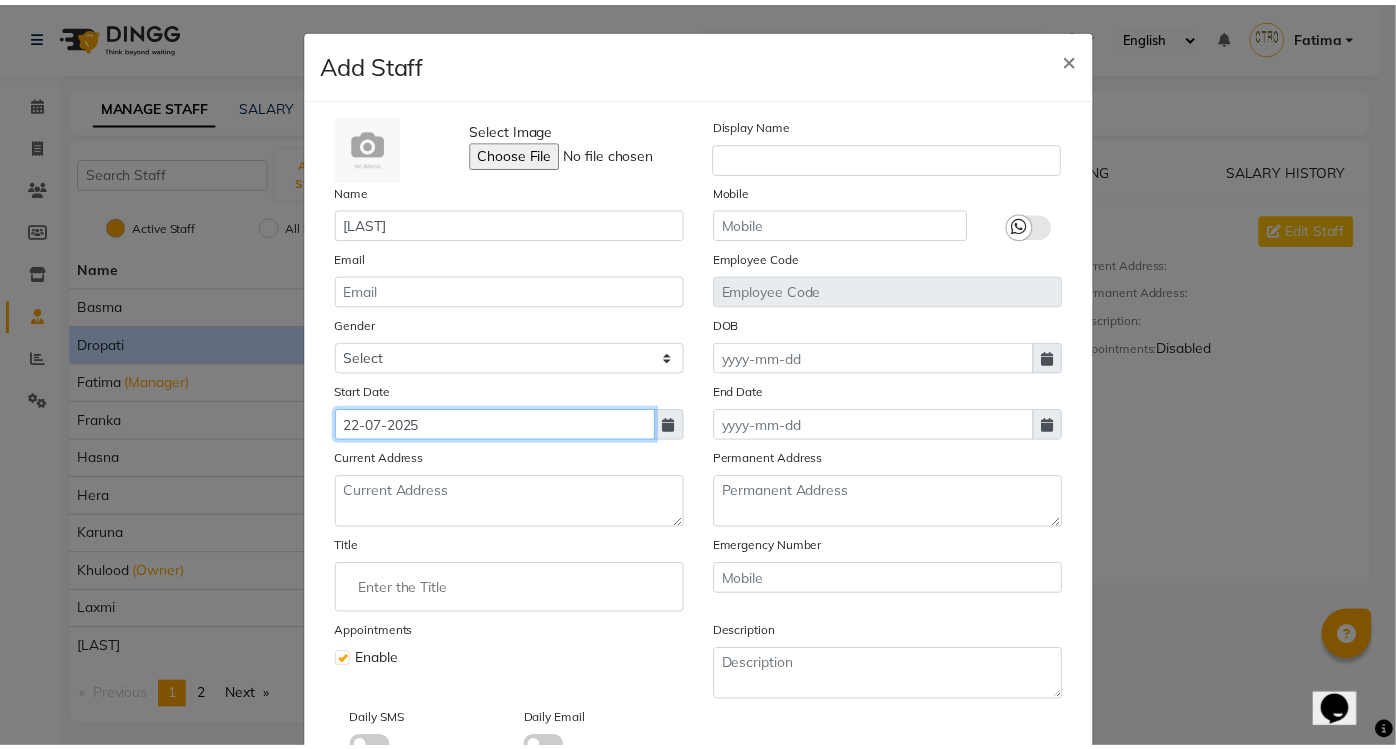 scroll, scrollTop: 131, scrollLeft: 0, axis: vertical 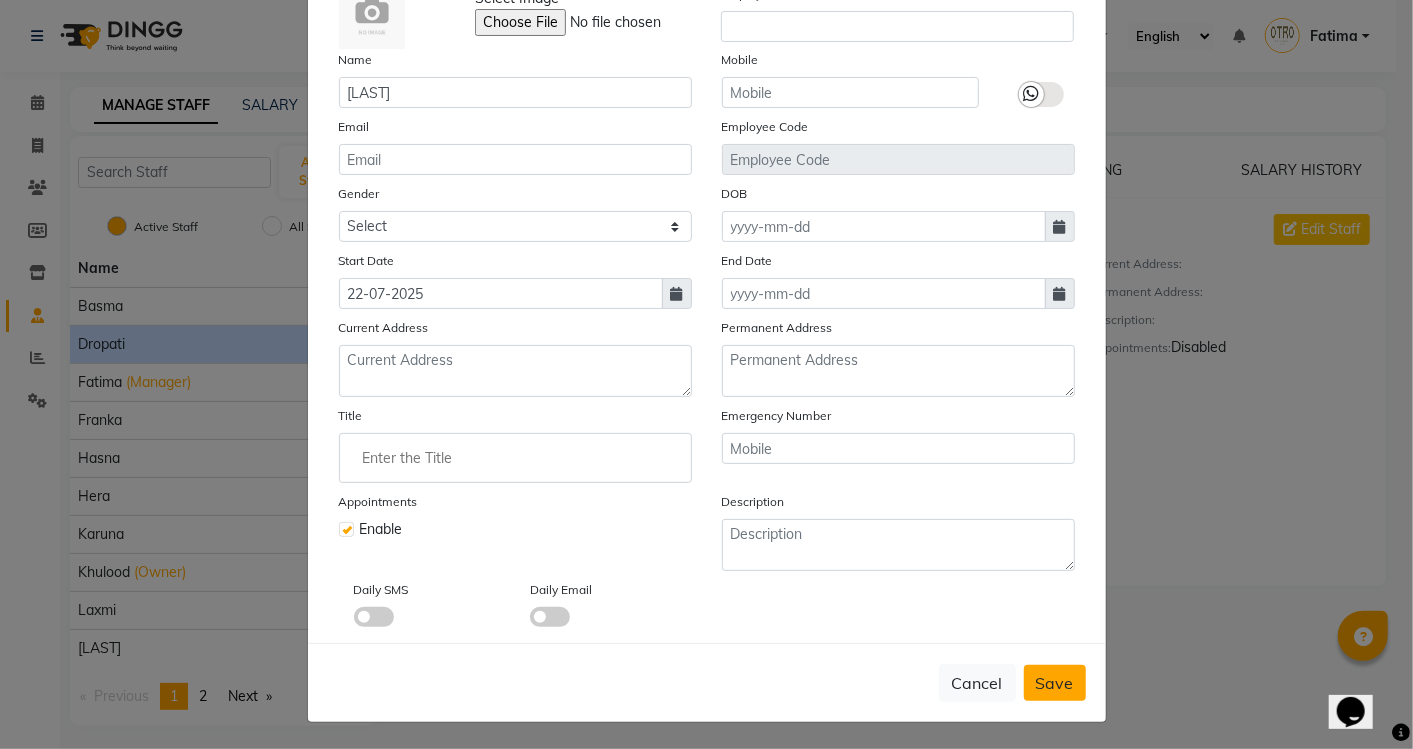 click on "Save" at bounding box center [1055, 683] 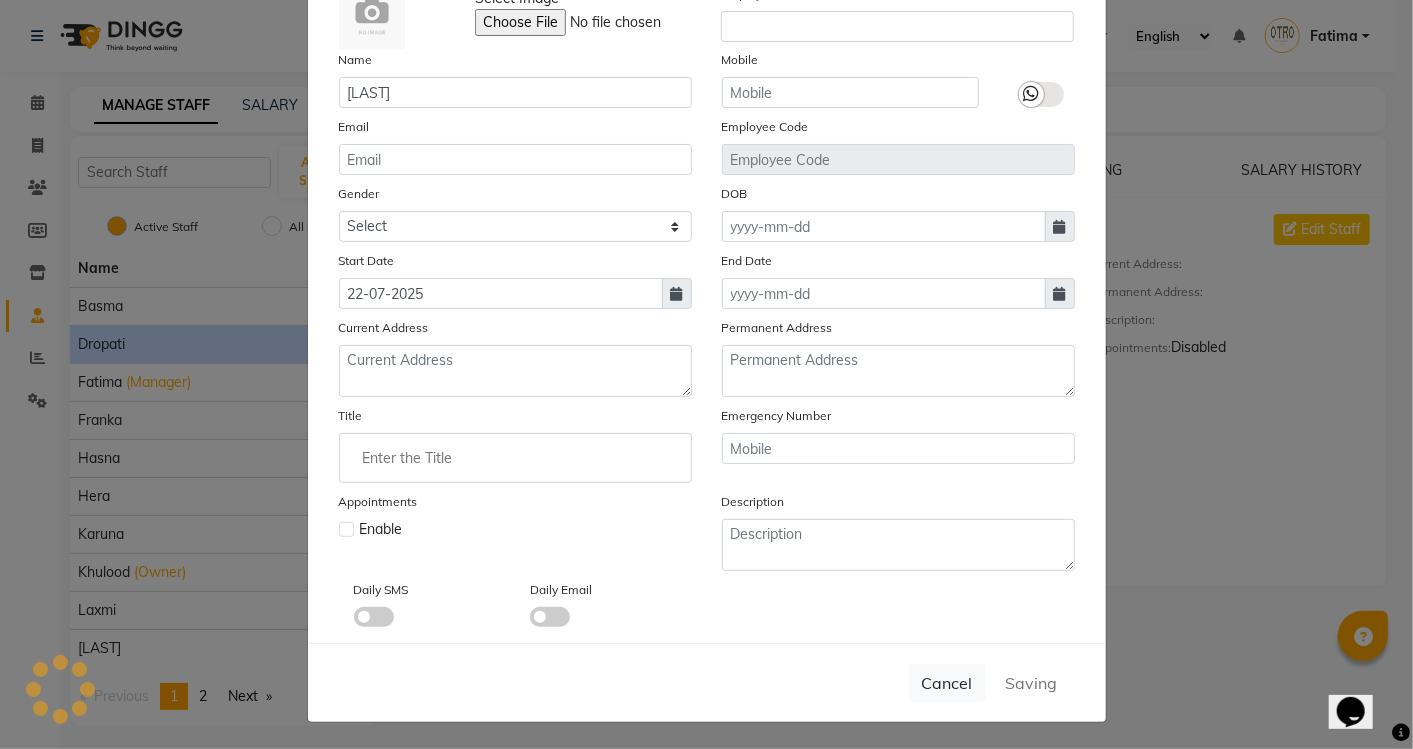 type 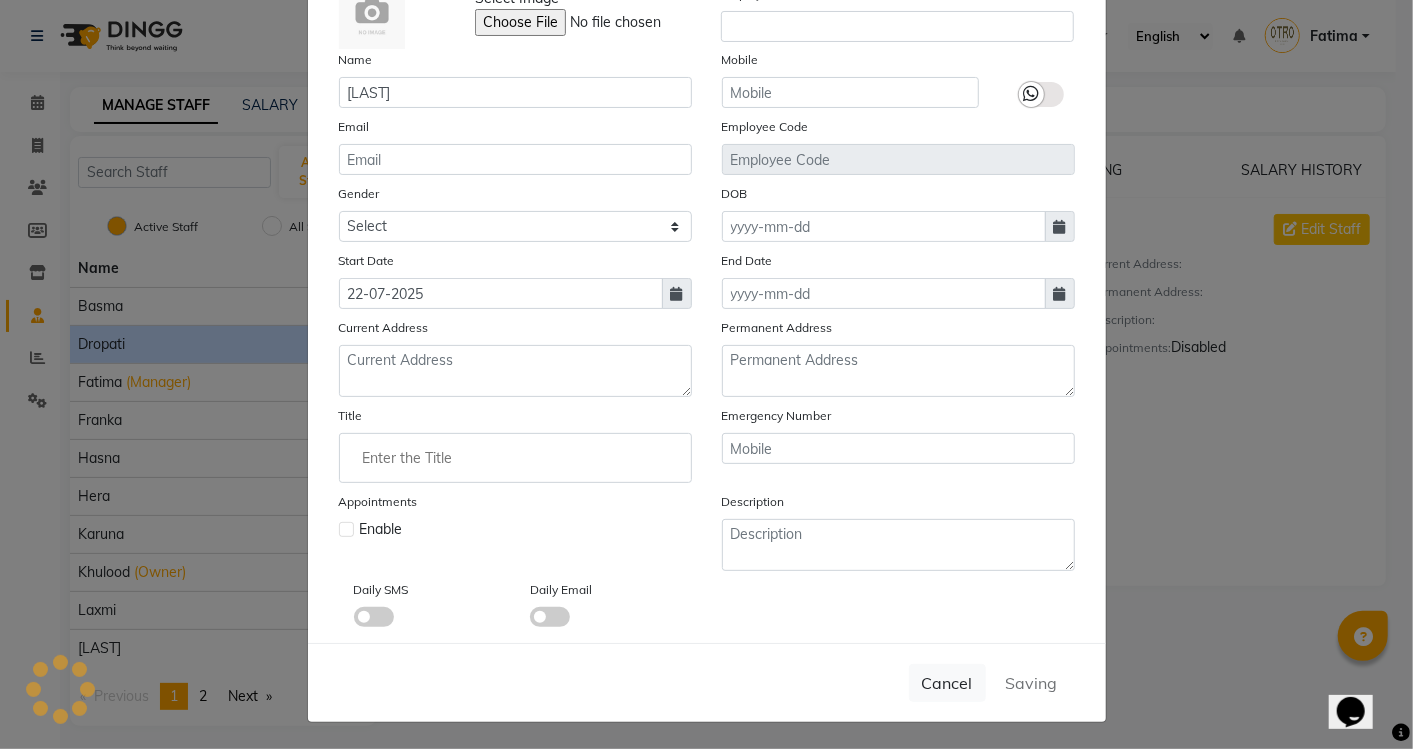 type 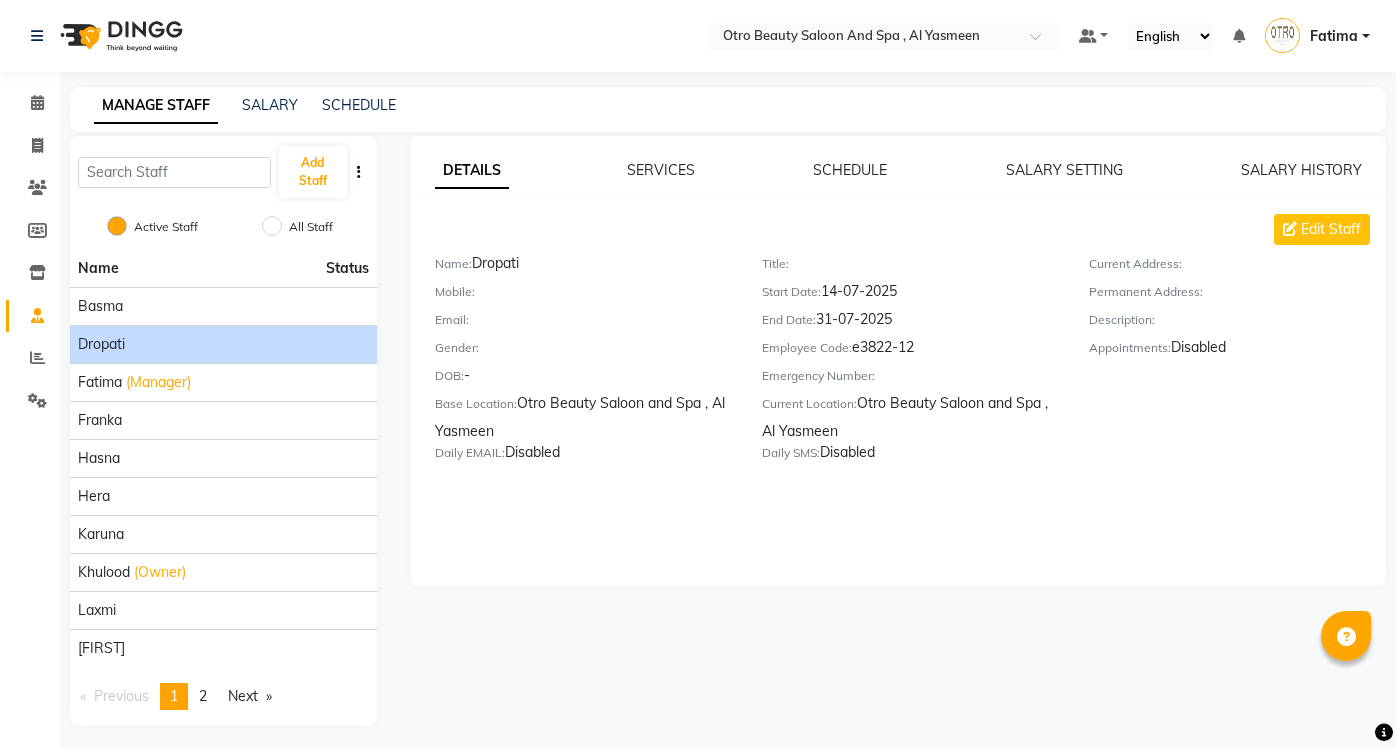 scroll, scrollTop: 0, scrollLeft: 0, axis: both 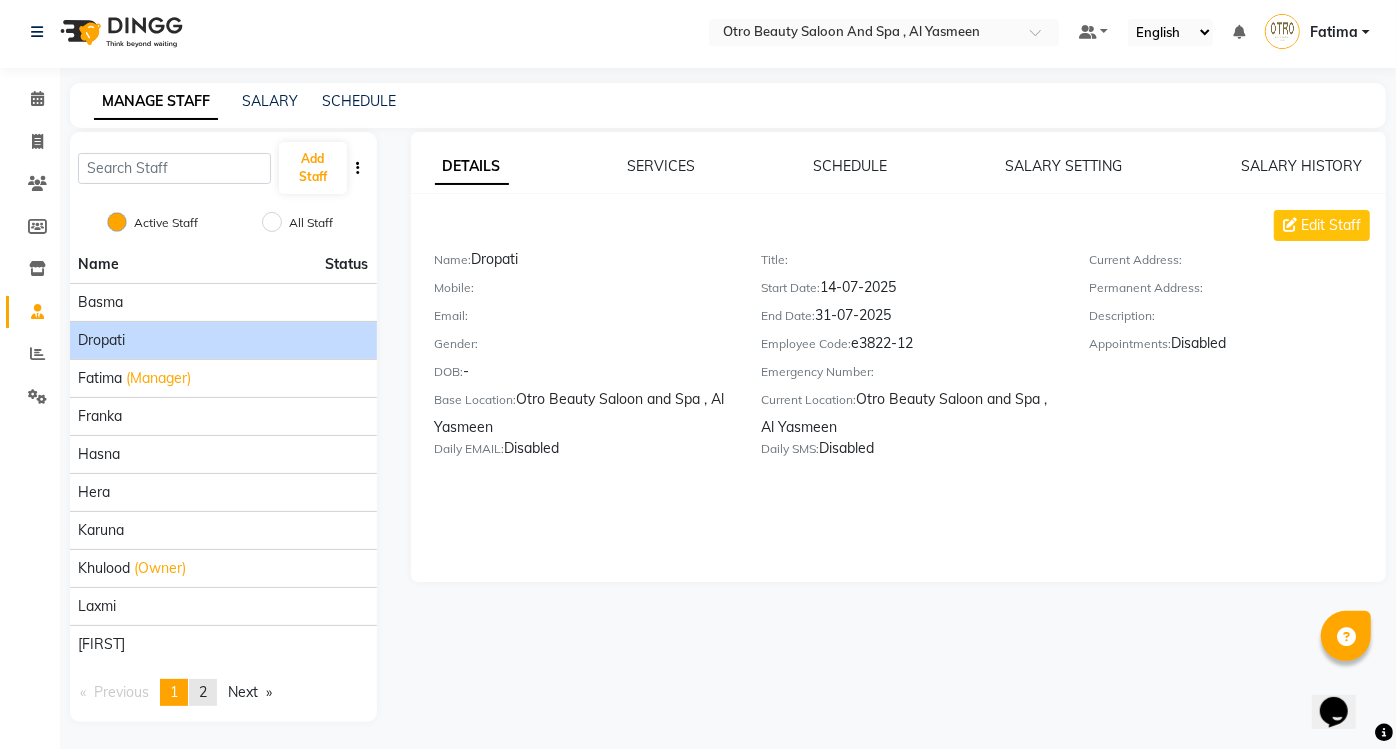 click on "2" at bounding box center (203, 692) 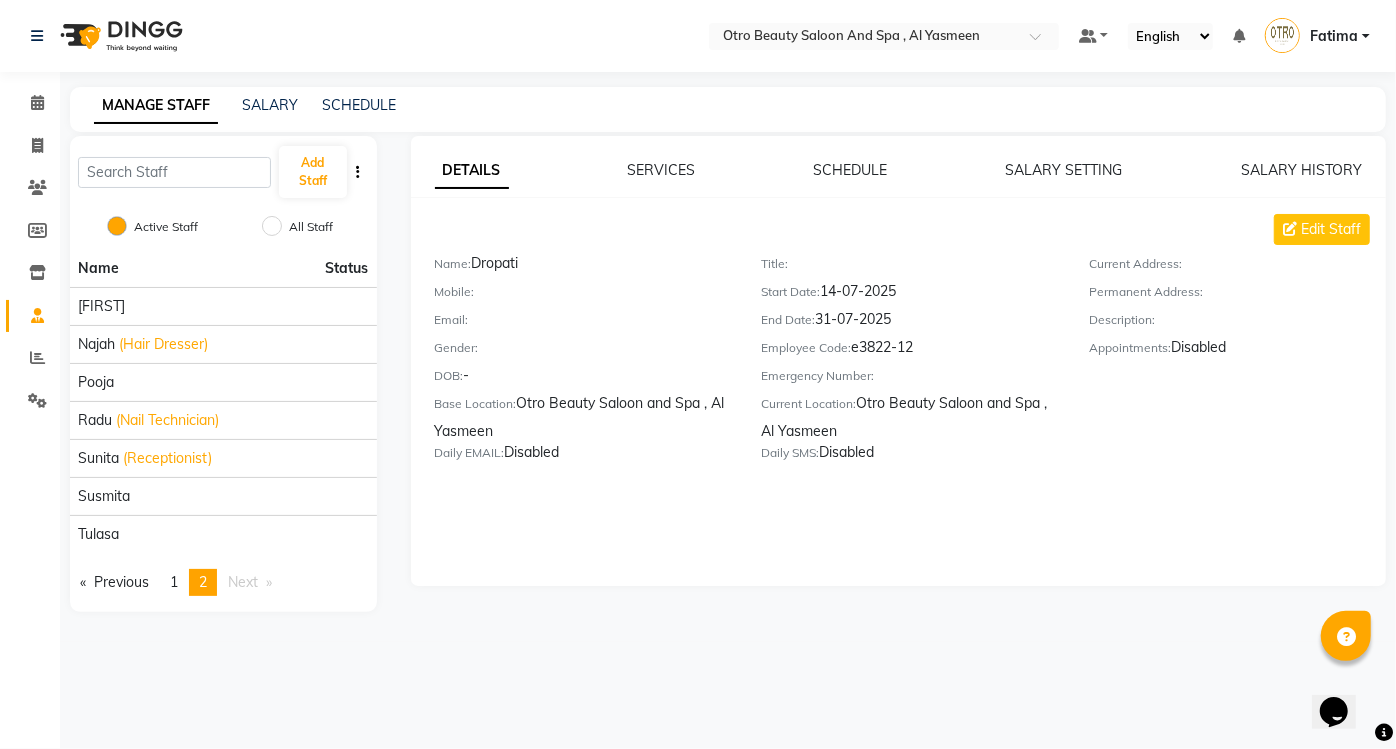 scroll, scrollTop: 0, scrollLeft: 0, axis: both 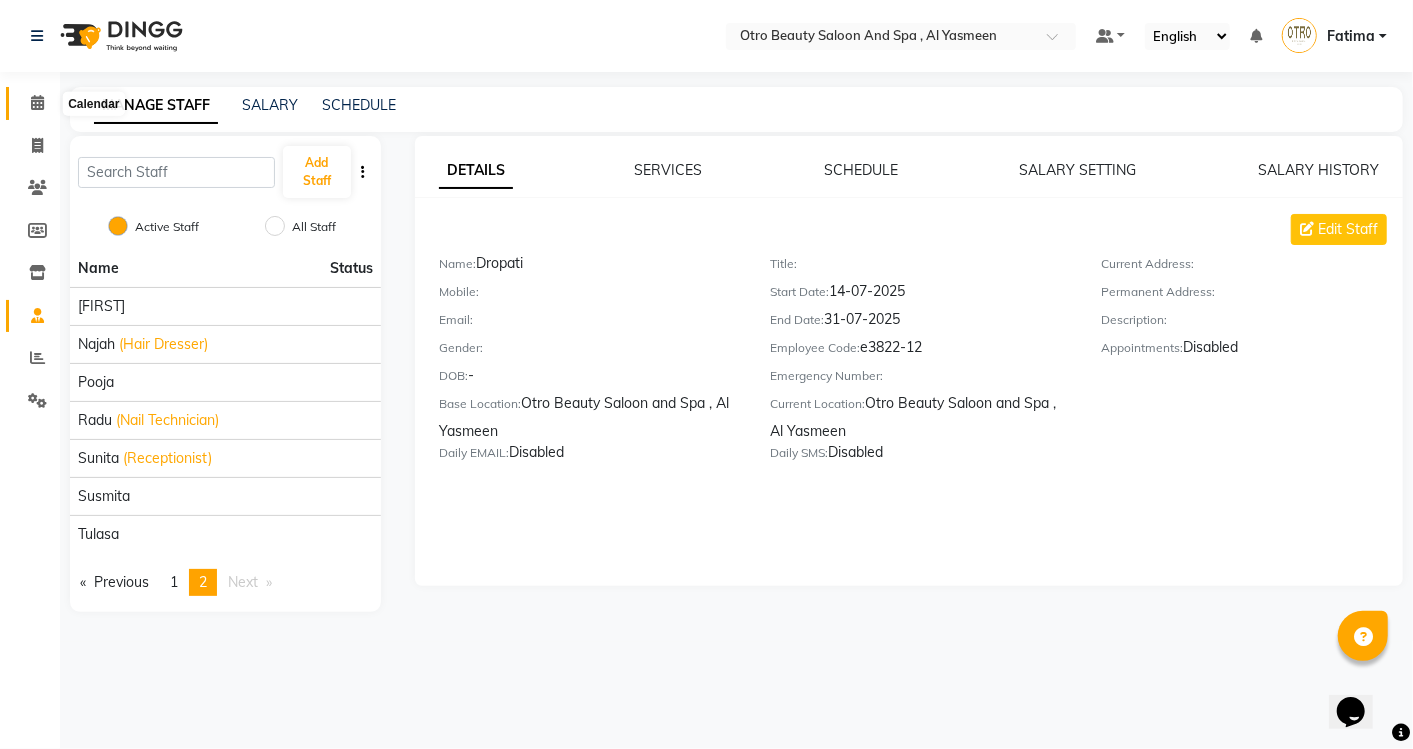 click 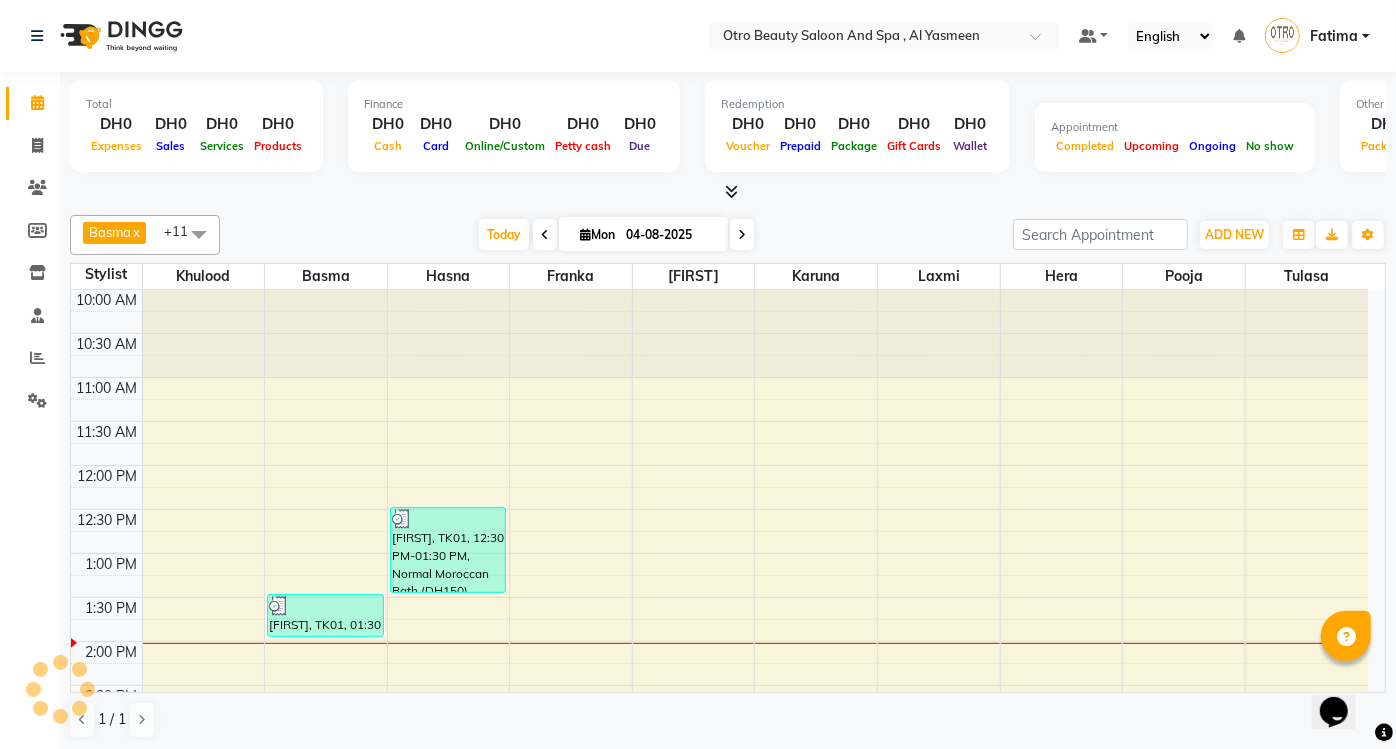 scroll, scrollTop: 0, scrollLeft: 0, axis: both 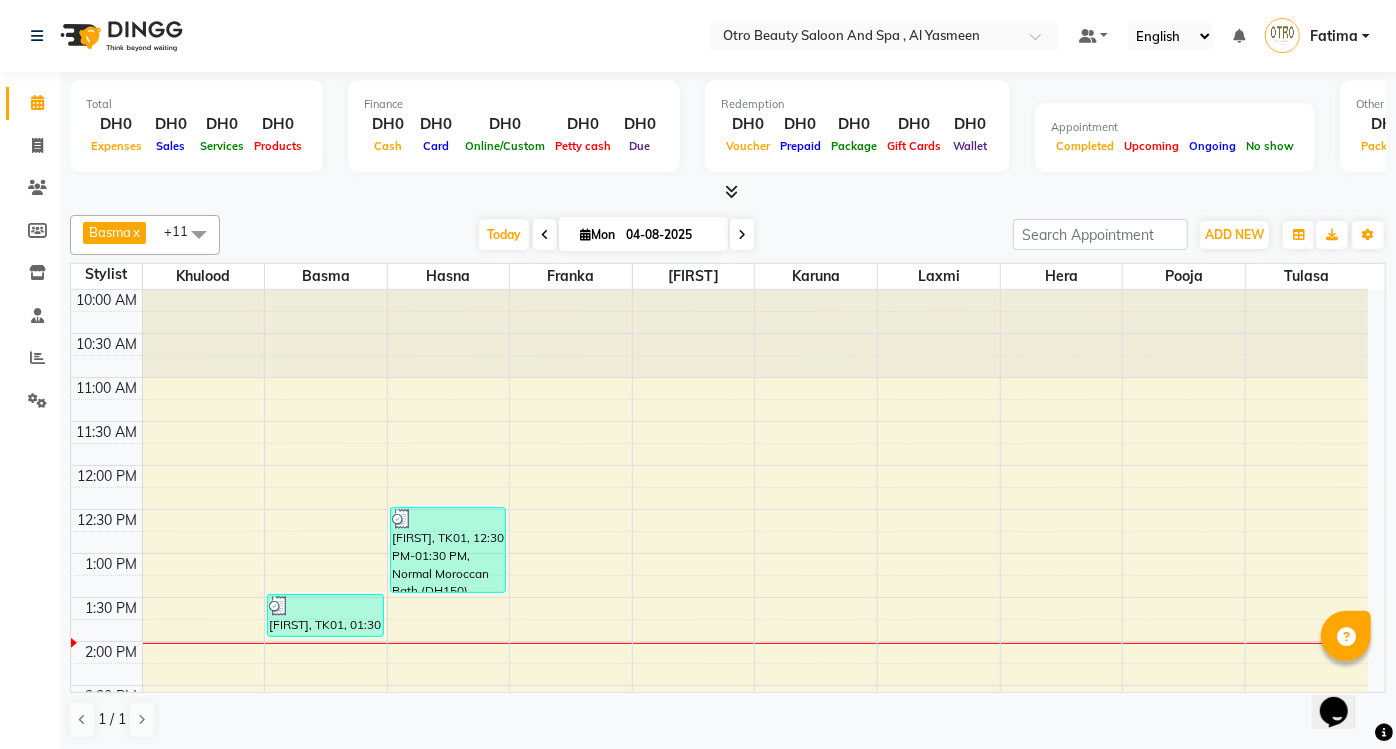 click at bounding box center (199, 234) 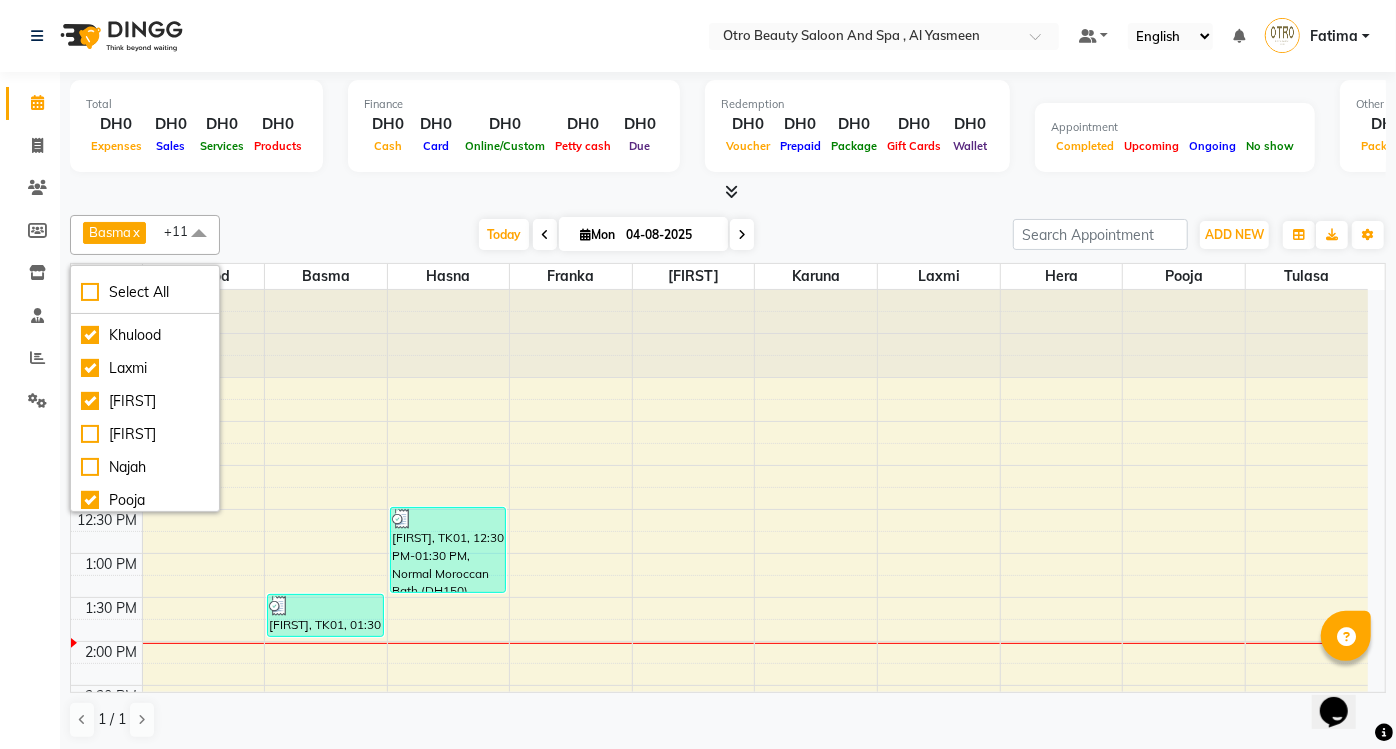 scroll, scrollTop: 165, scrollLeft: 0, axis: vertical 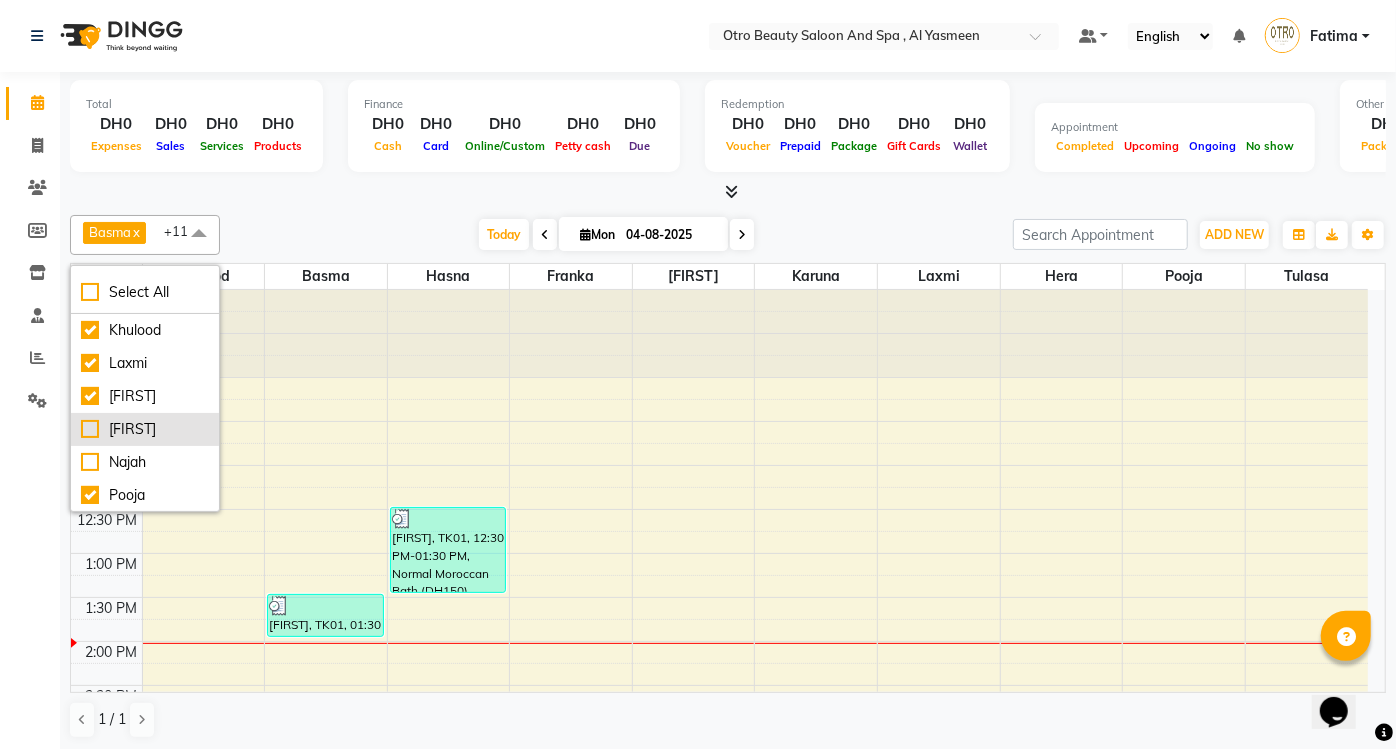 click on "[FIRST]" at bounding box center [145, 429] 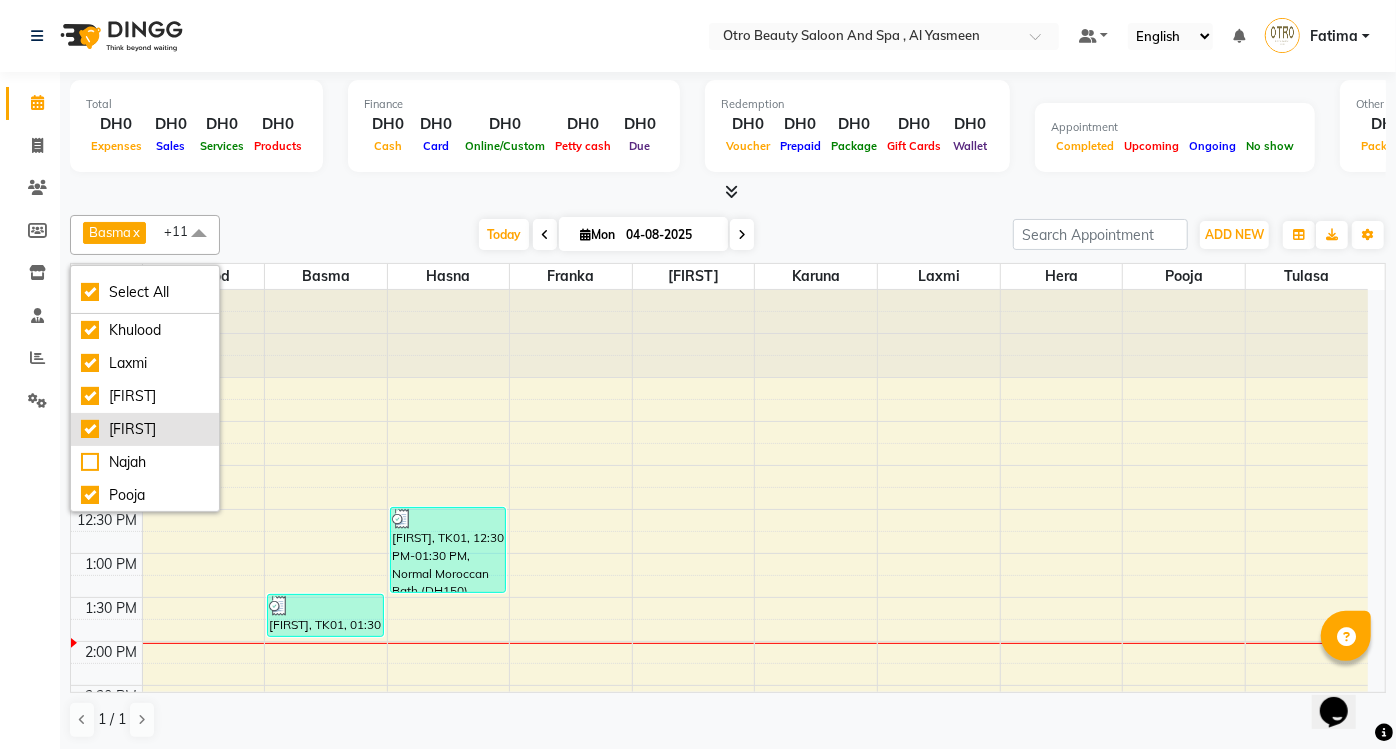checkbox on "true" 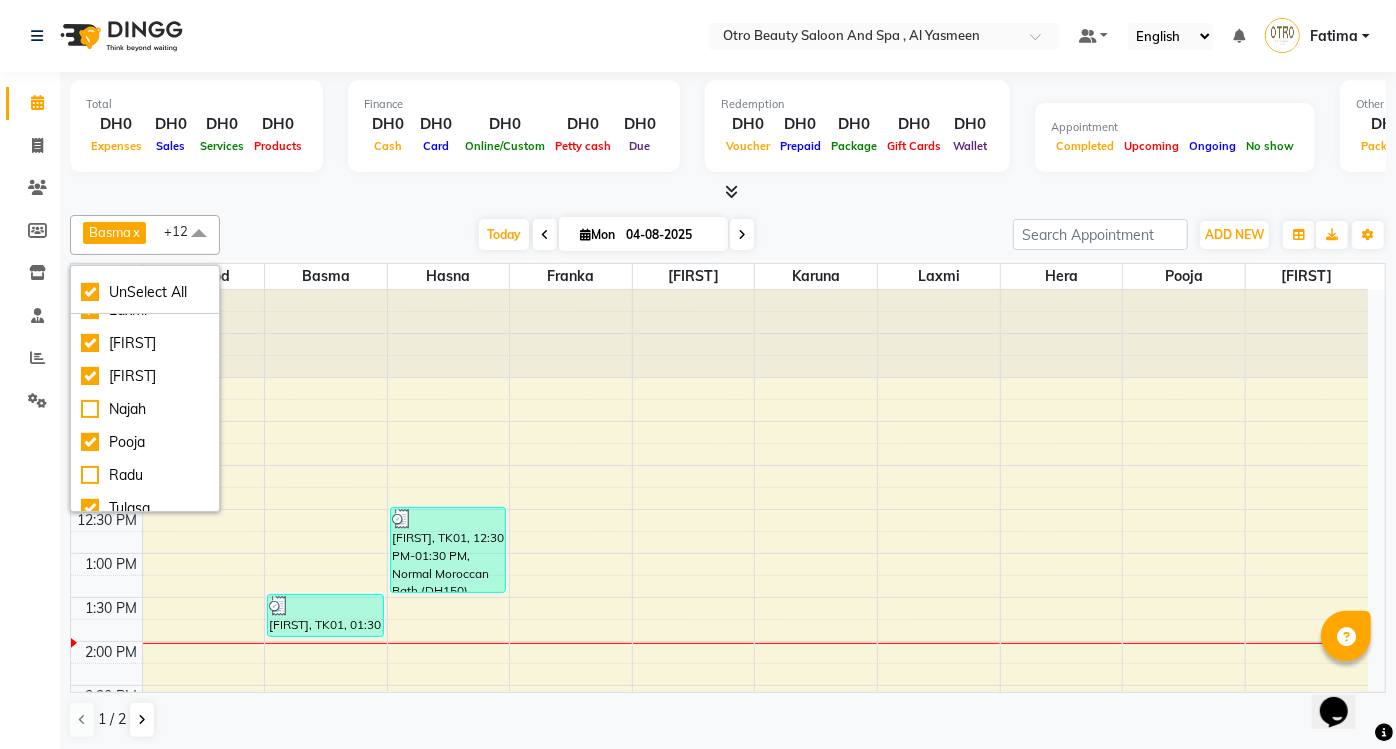 scroll, scrollTop: 231, scrollLeft: 0, axis: vertical 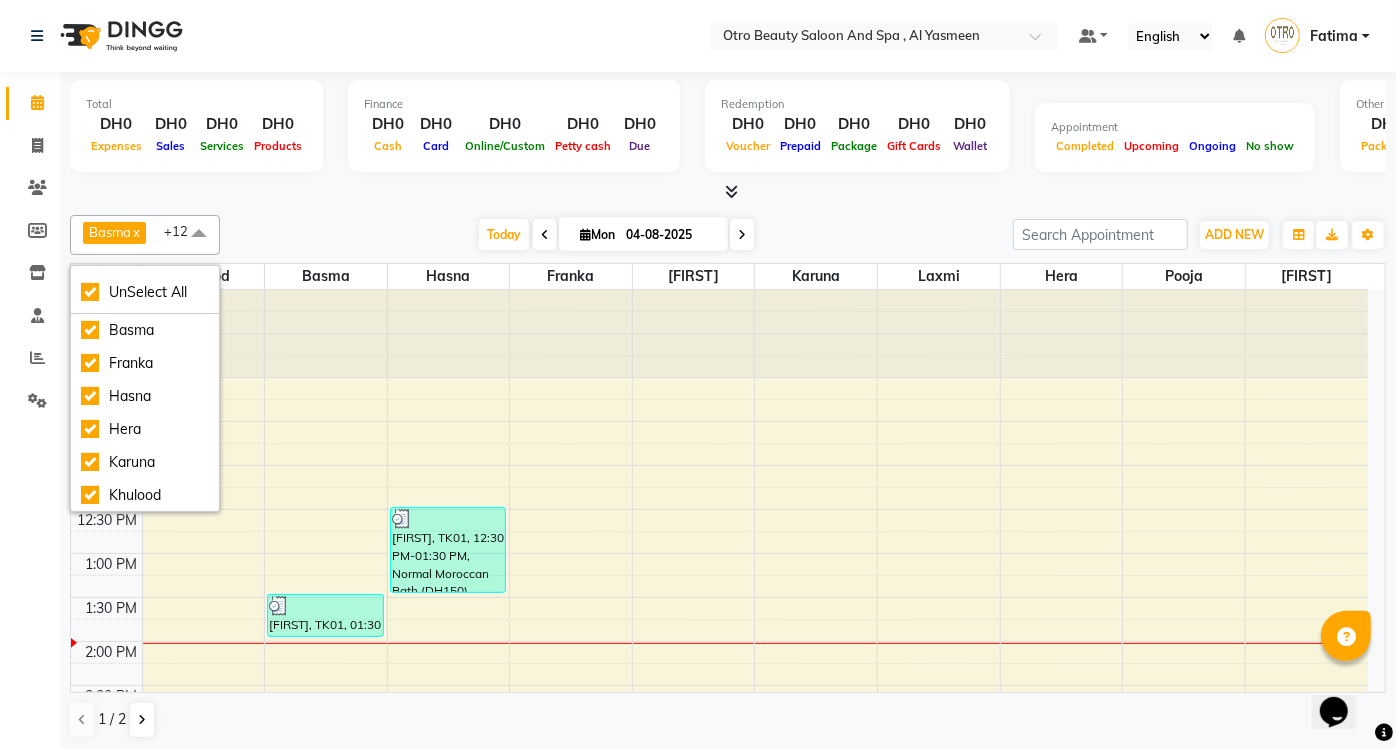 click on "Total  DH0  Expenses DH0  Sales DH0  Services DH0  Products Finance  DH0  Cash DH0  Card DH0  Online/Custom DH0 Petty cash DH0 Due  Redemption  DH0 Voucher DH0 Prepaid DH0 Package DH0  Gift Cards DH0  Wallet  Appointment  Completed Upcoming Ongoing No show  Other sales  DH0  Packages DH0  Memberships DH0  Vouchers DH0  Prepaids DH0  Gift Cards" at bounding box center (728, 137) 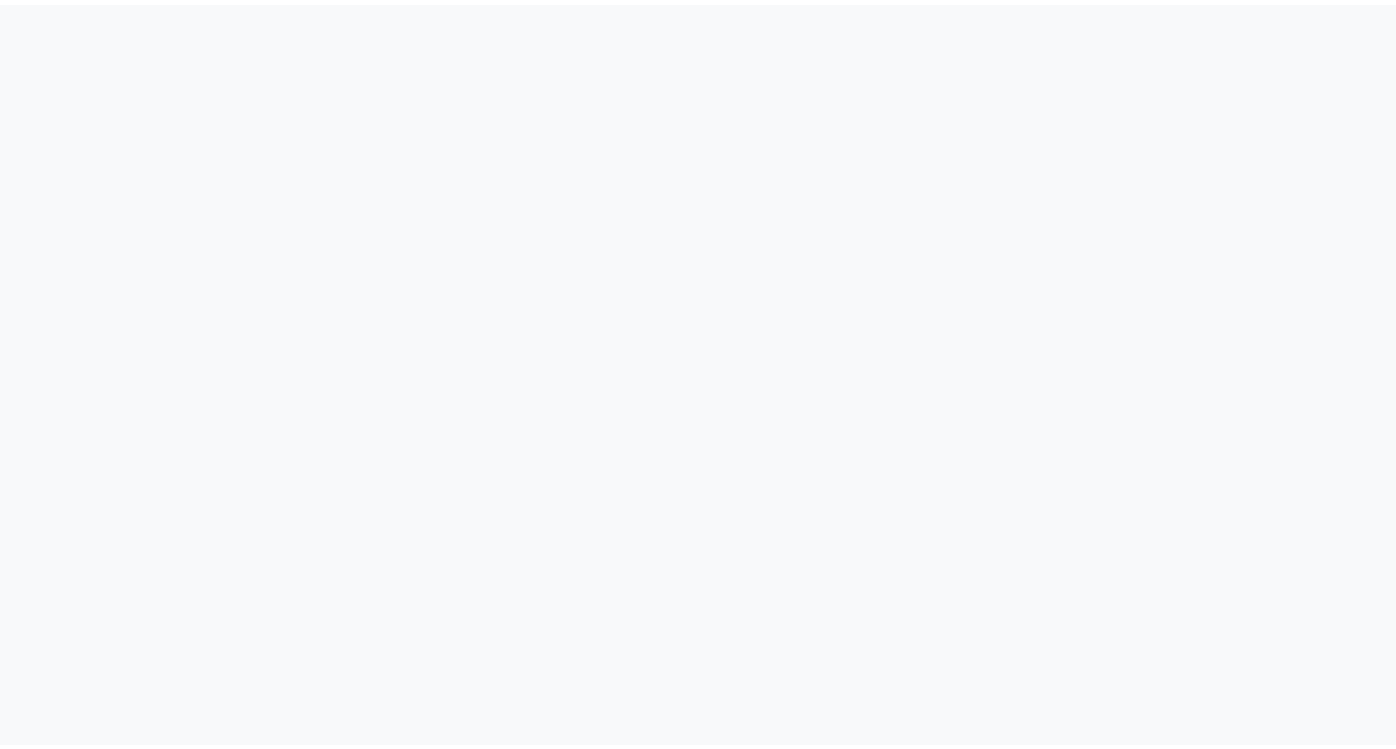 scroll, scrollTop: 0, scrollLeft: 0, axis: both 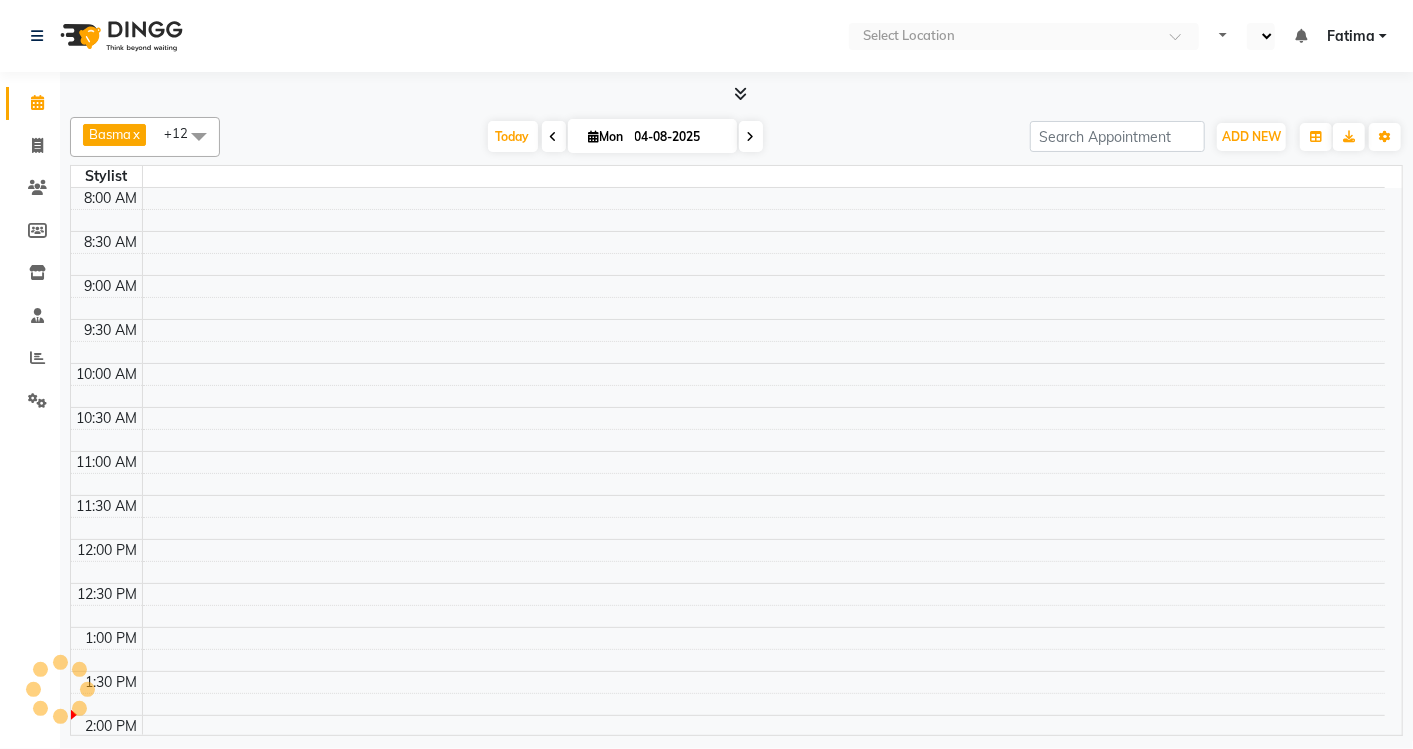 select on "en" 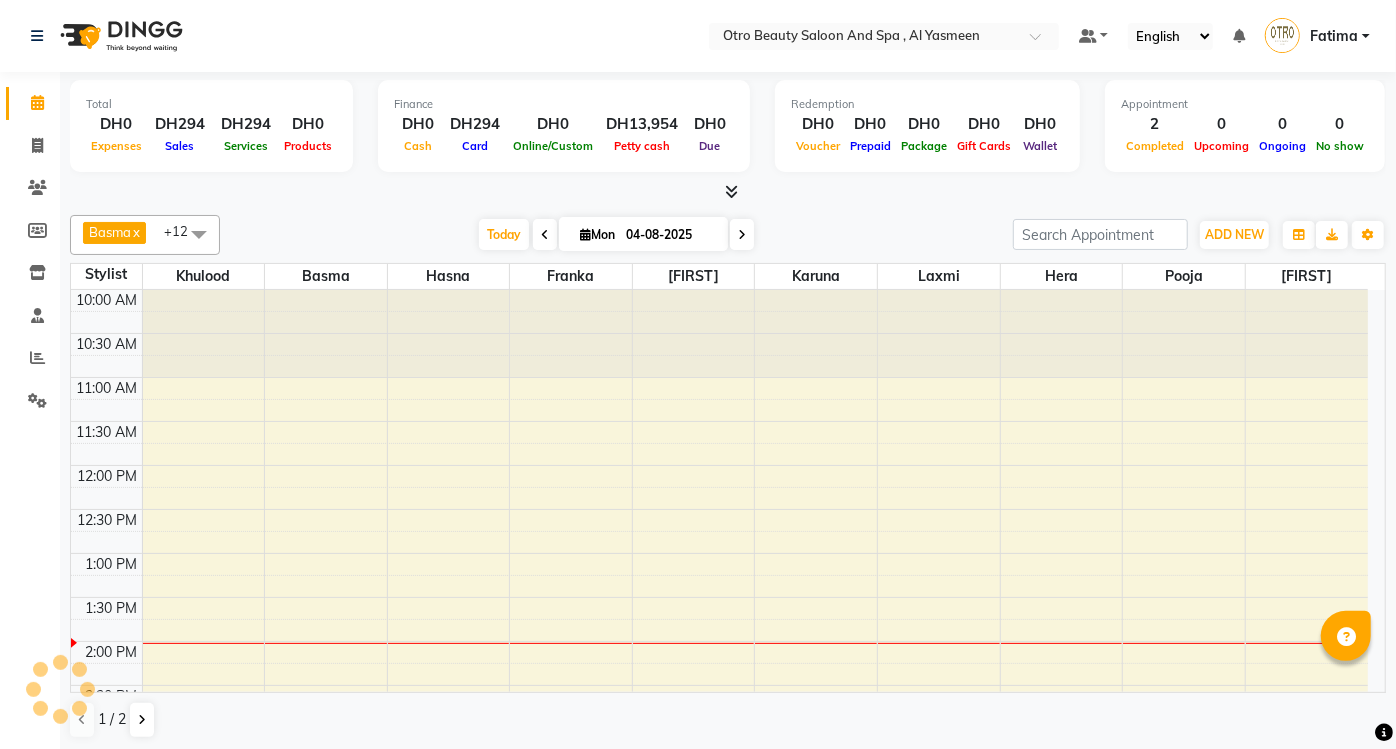 scroll, scrollTop: 0, scrollLeft: 0, axis: both 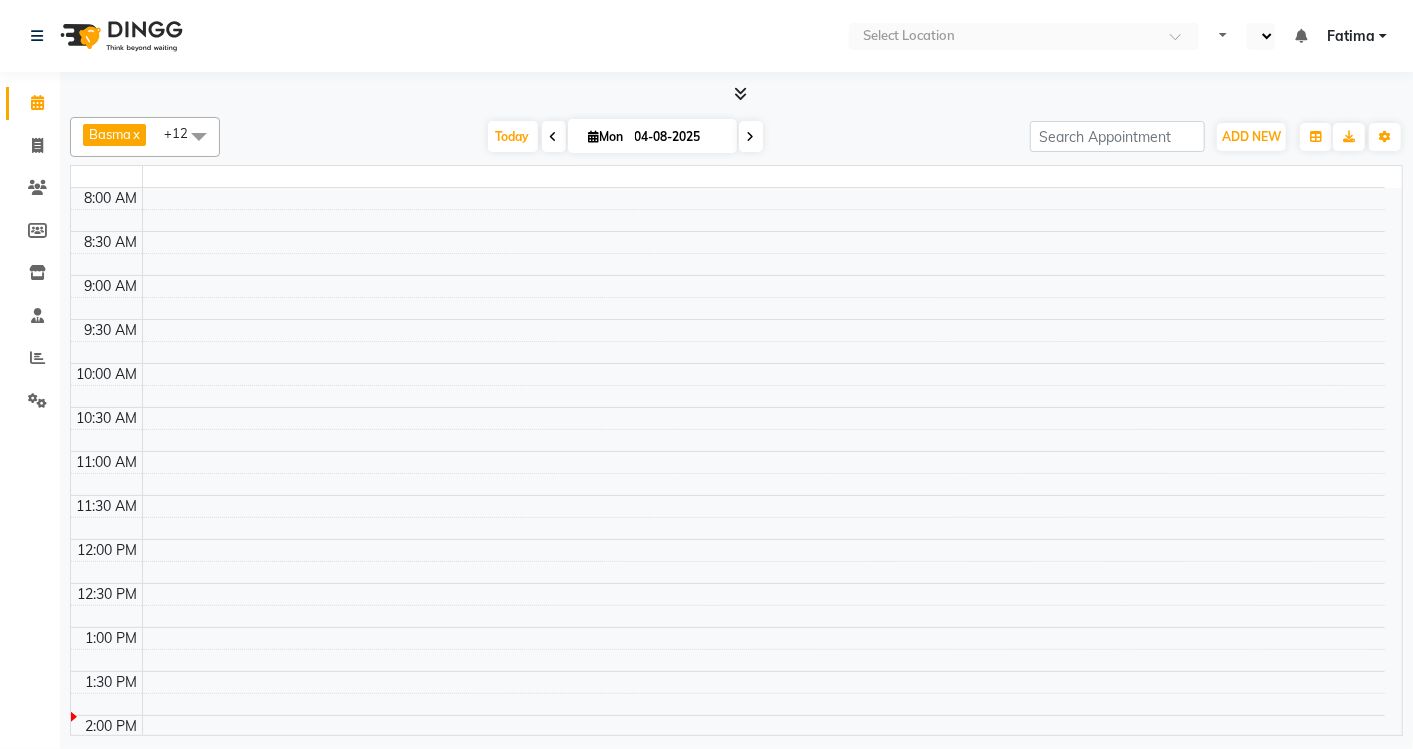 select on "en" 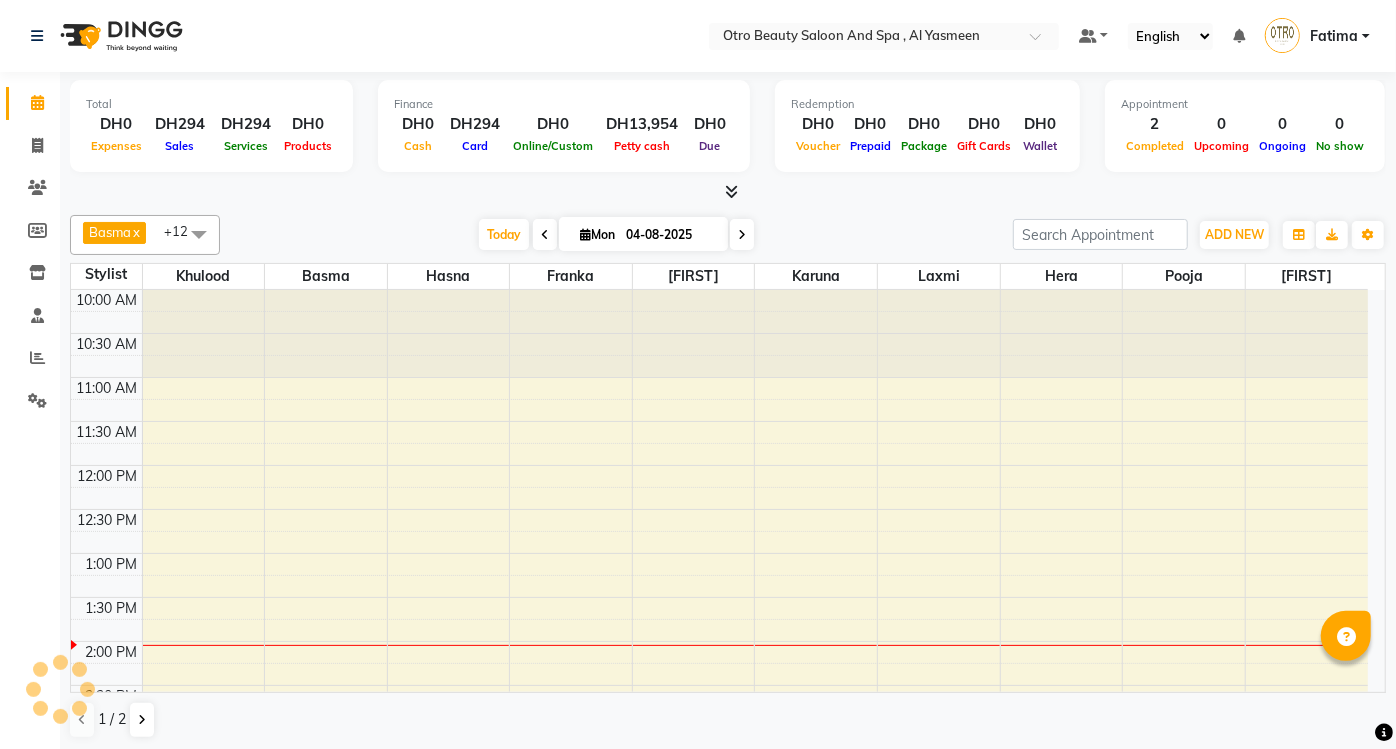 scroll, scrollTop: 0, scrollLeft: 0, axis: both 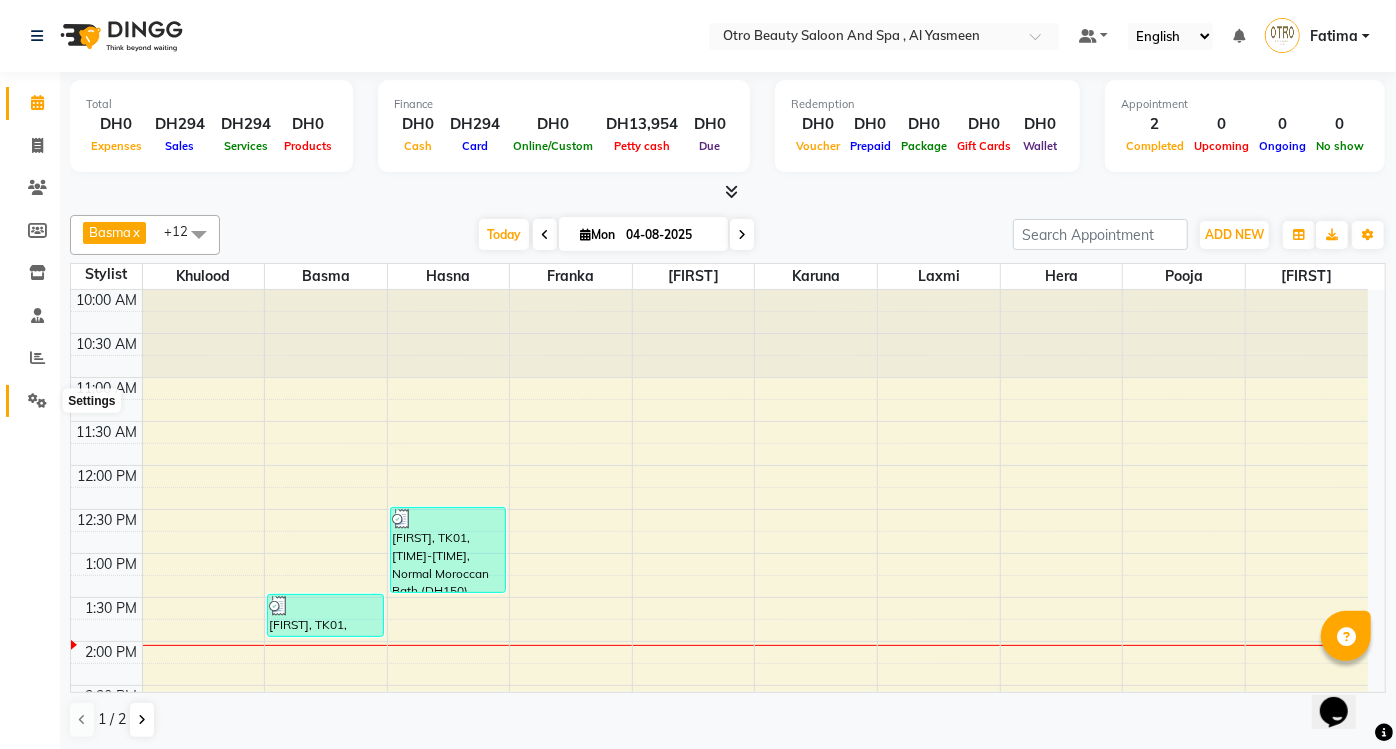 click 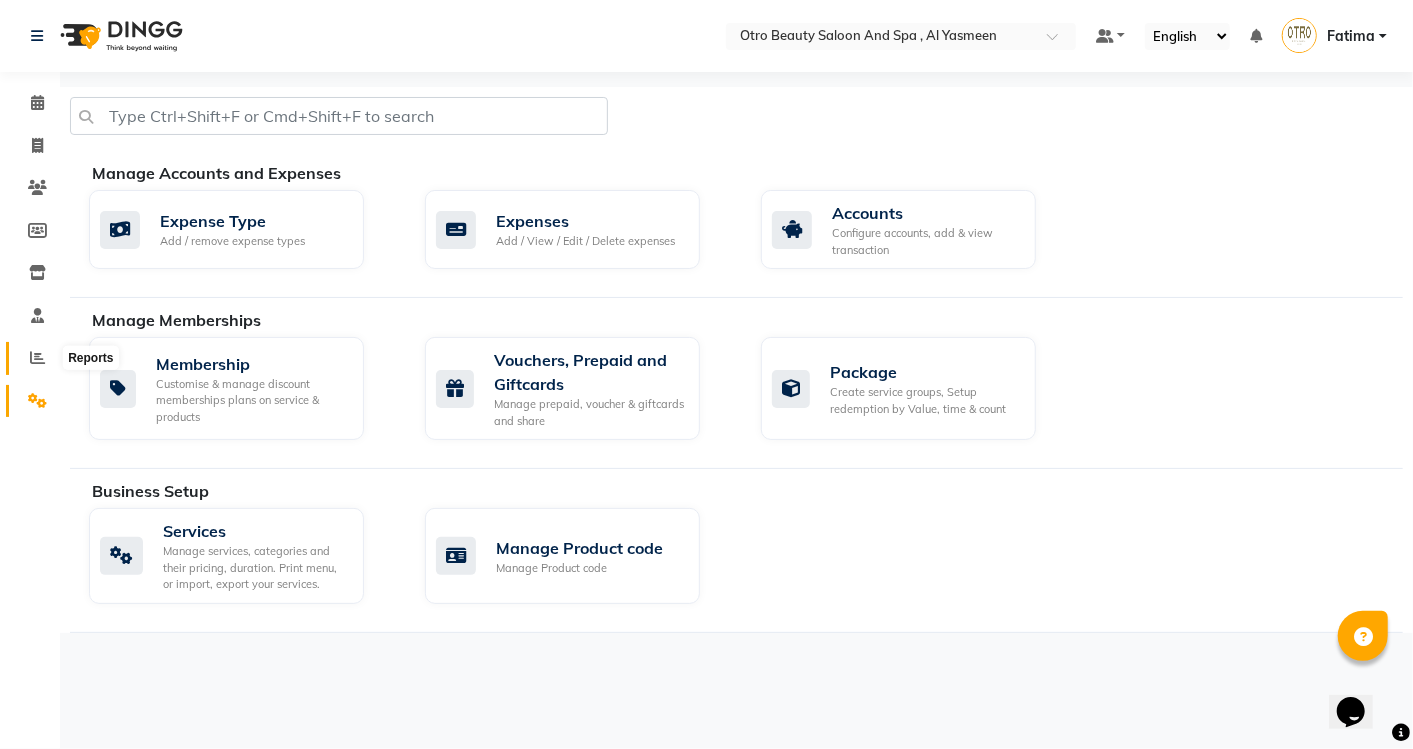 click 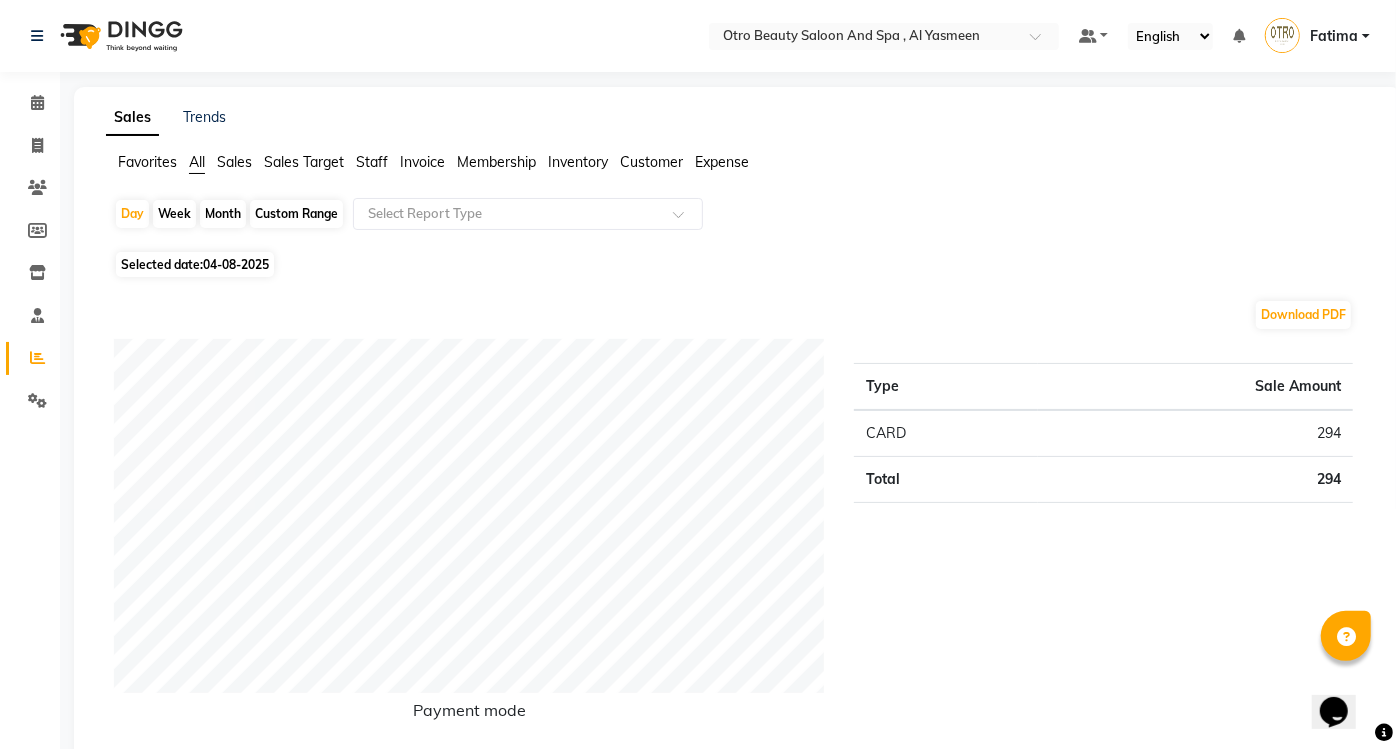 click on "Month" 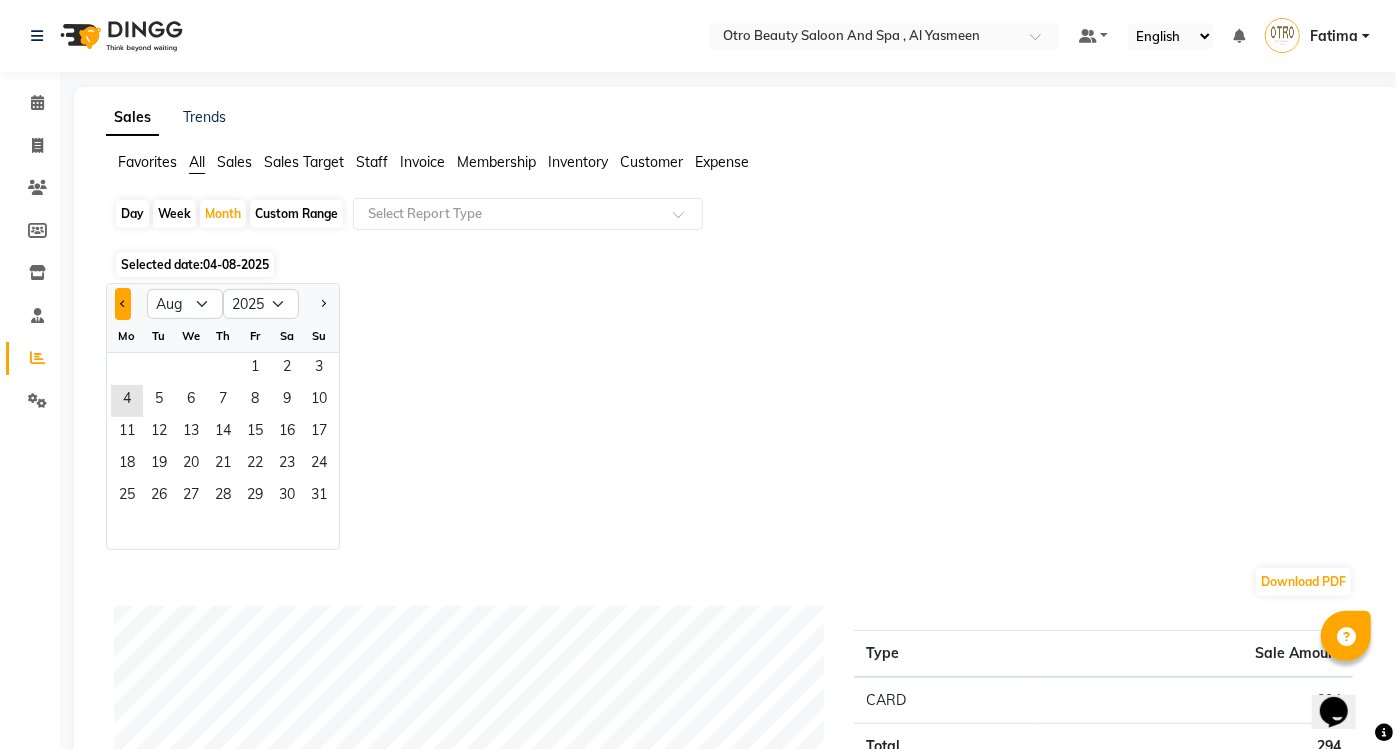 click 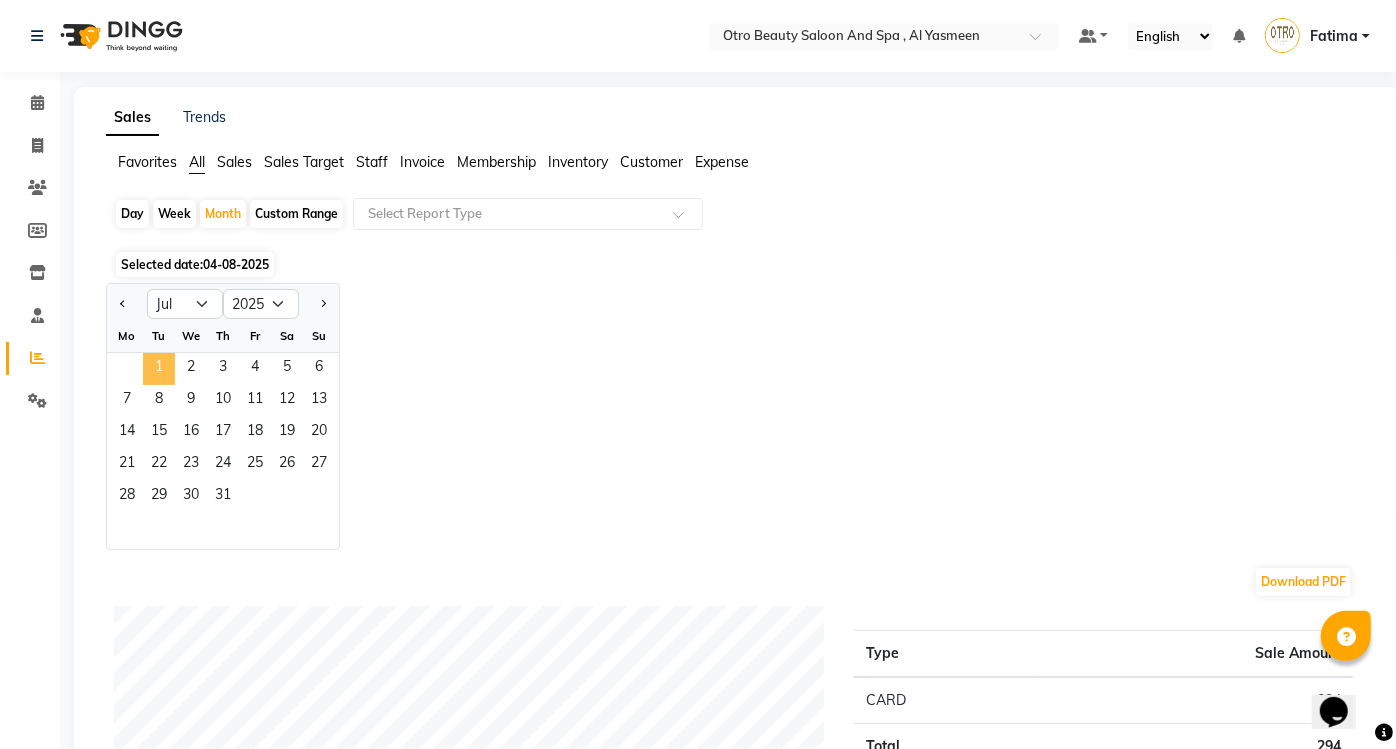 click on "1" 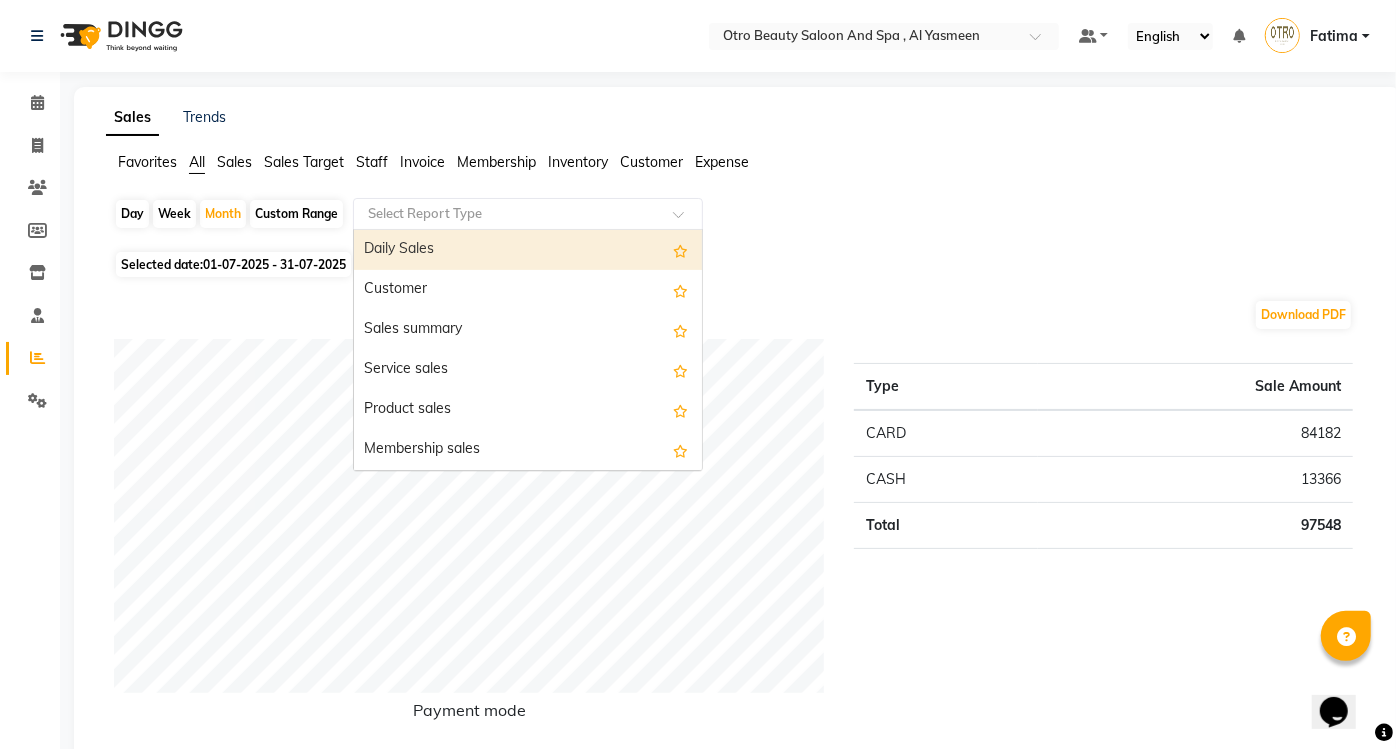 click 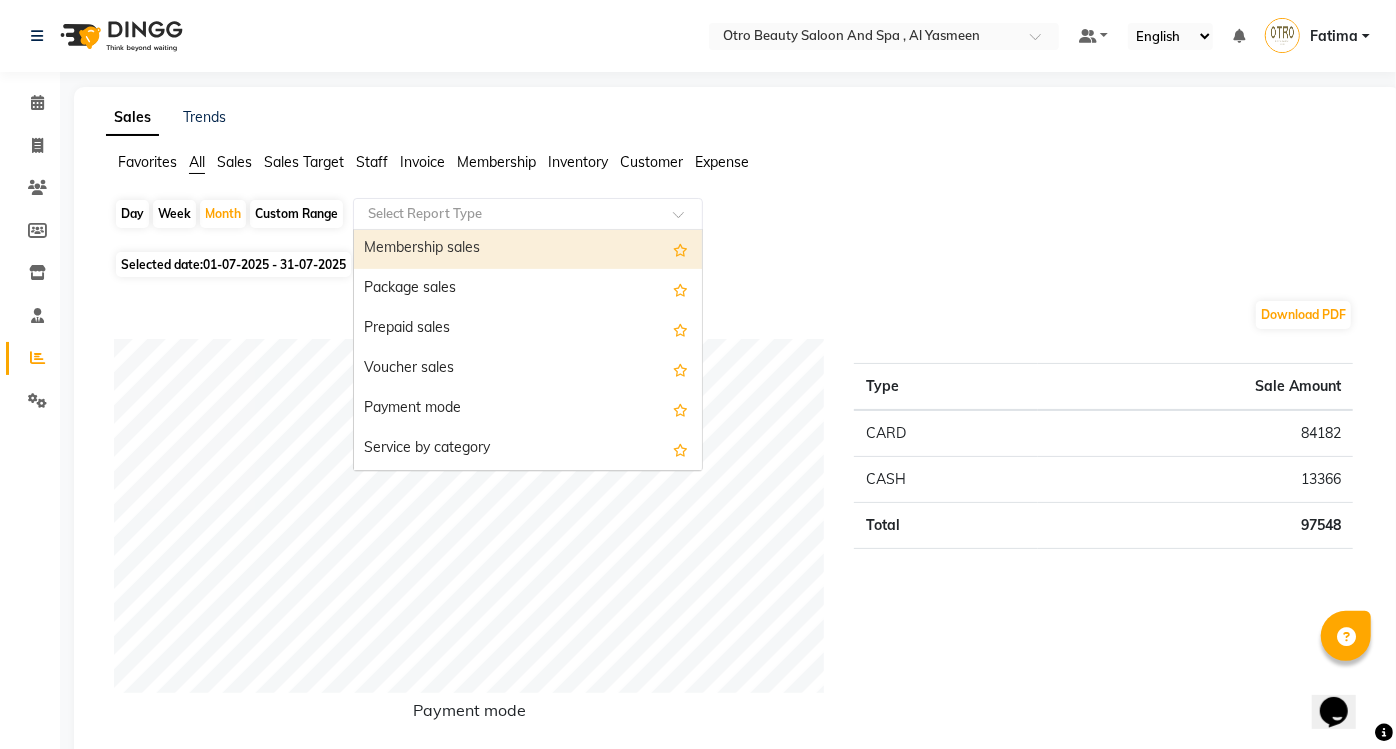scroll, scrollTop: 222, scrollLeft: 0, axis: vertical 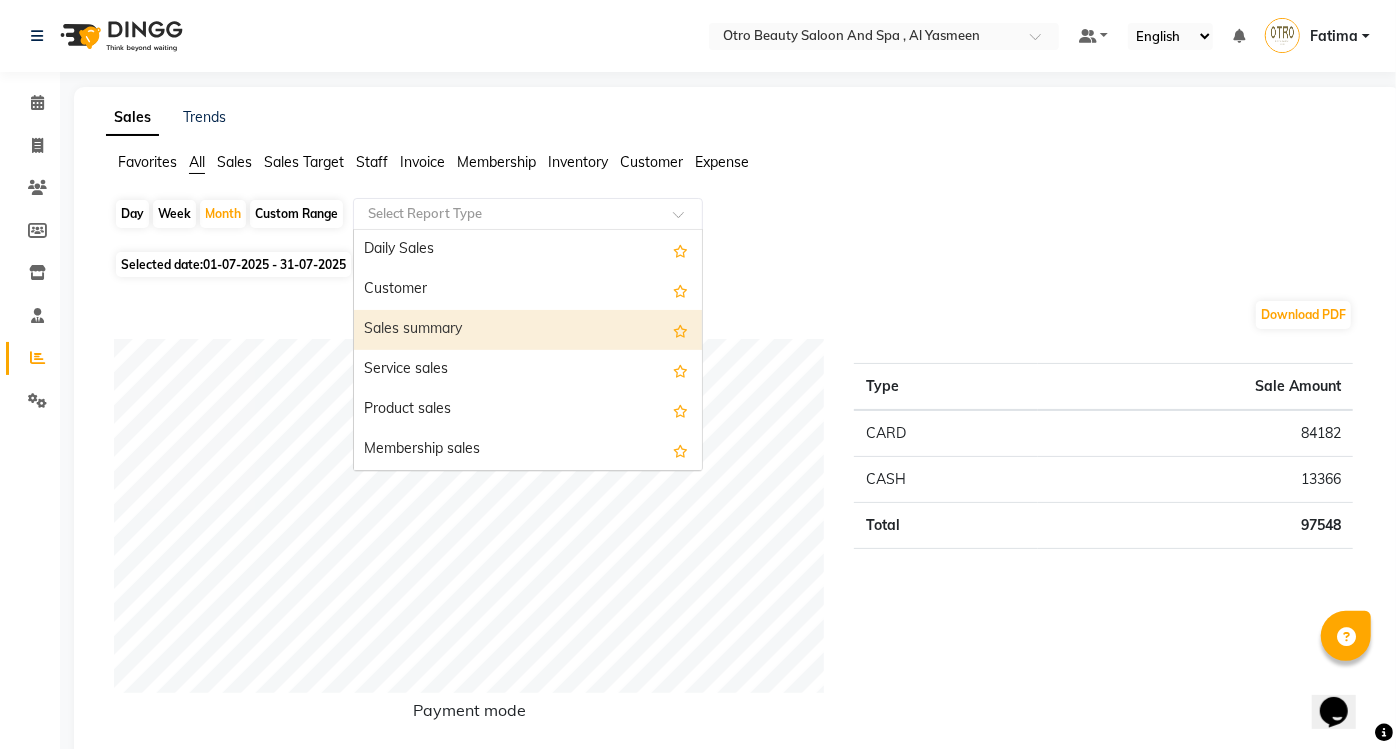 click on "Sales summary" at bounding box center (528, 330) 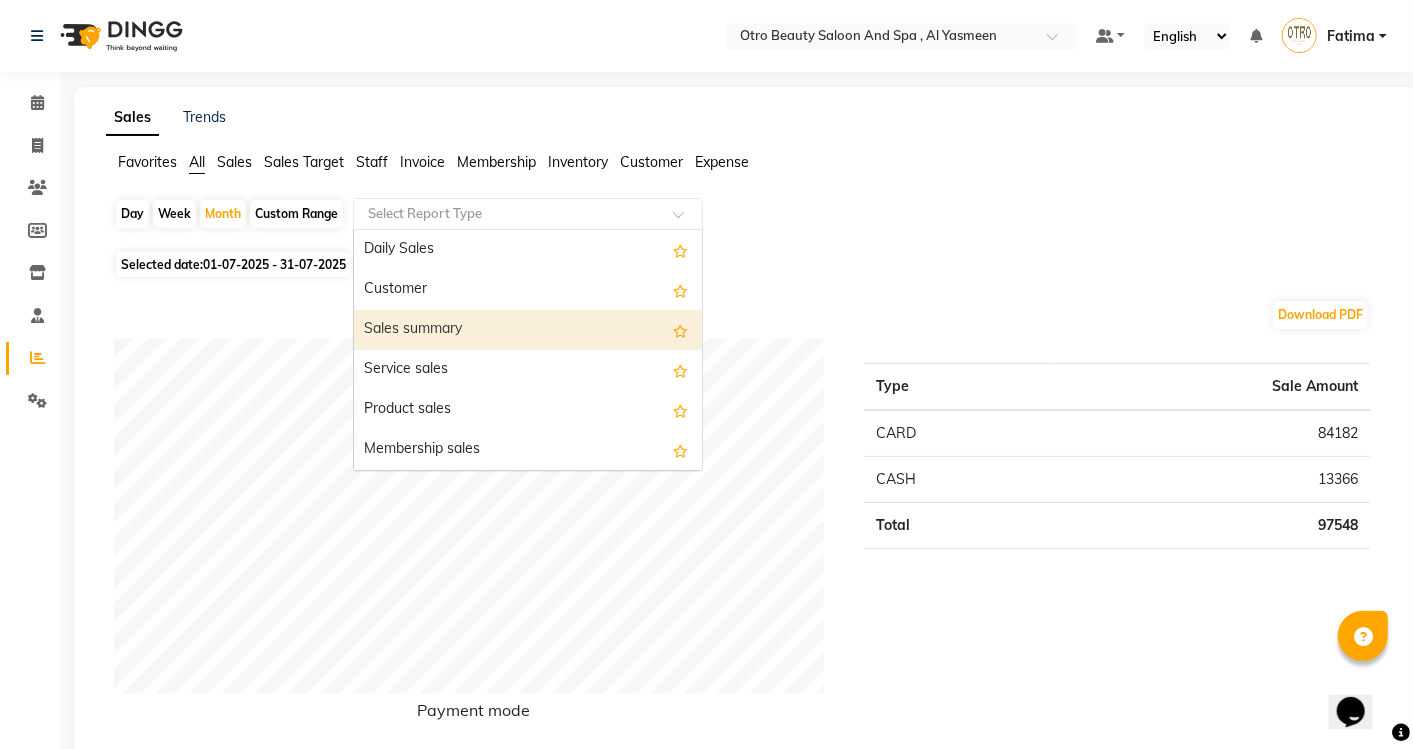 select on "full_report" 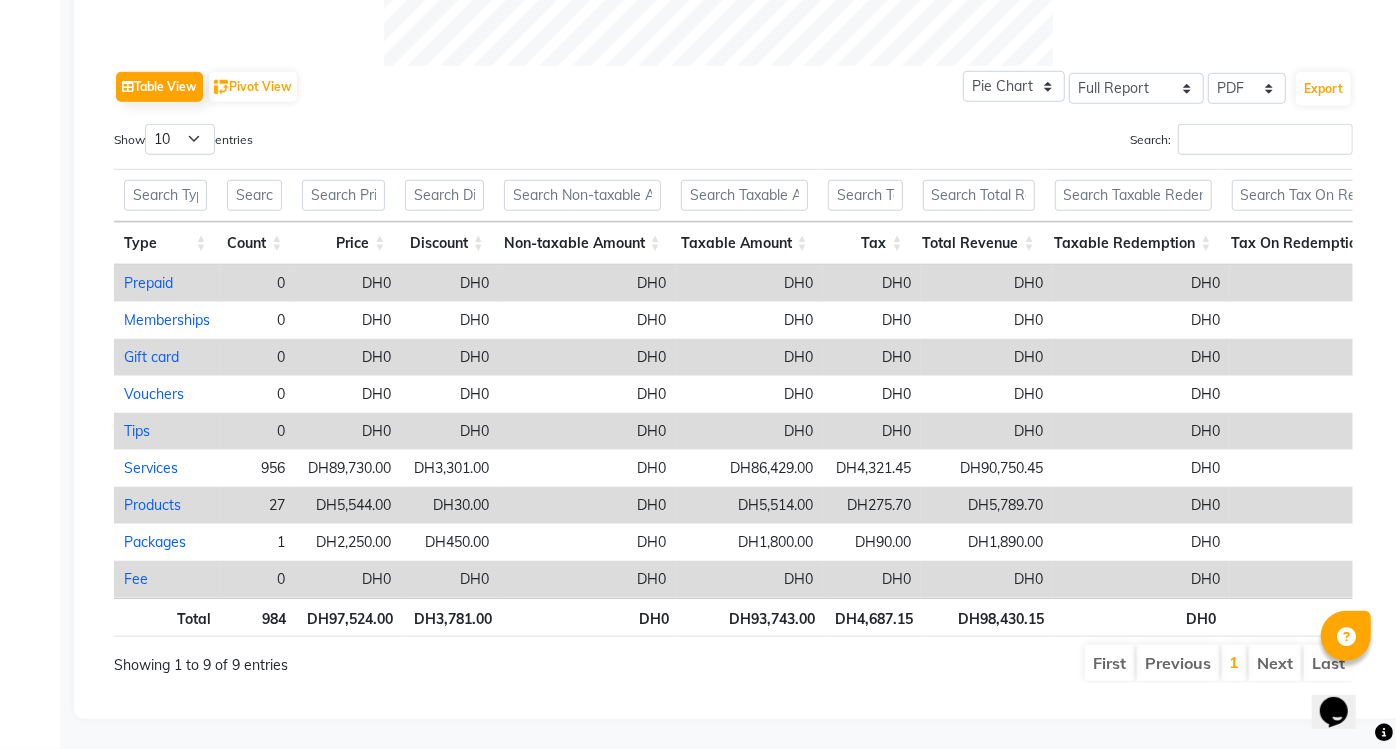 scroll, scrollTop: 957, scrollLeft: 0, axis: vertical 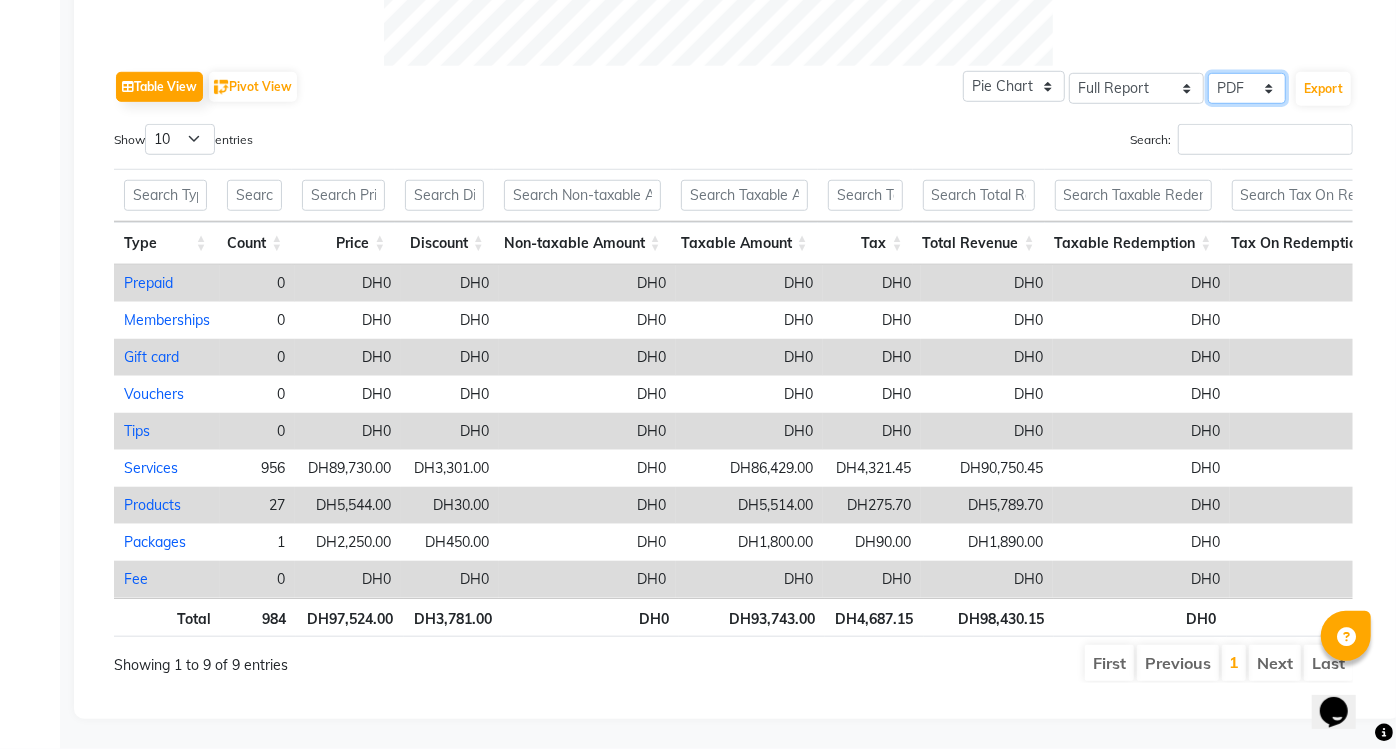 click on "Select CSV PDF" 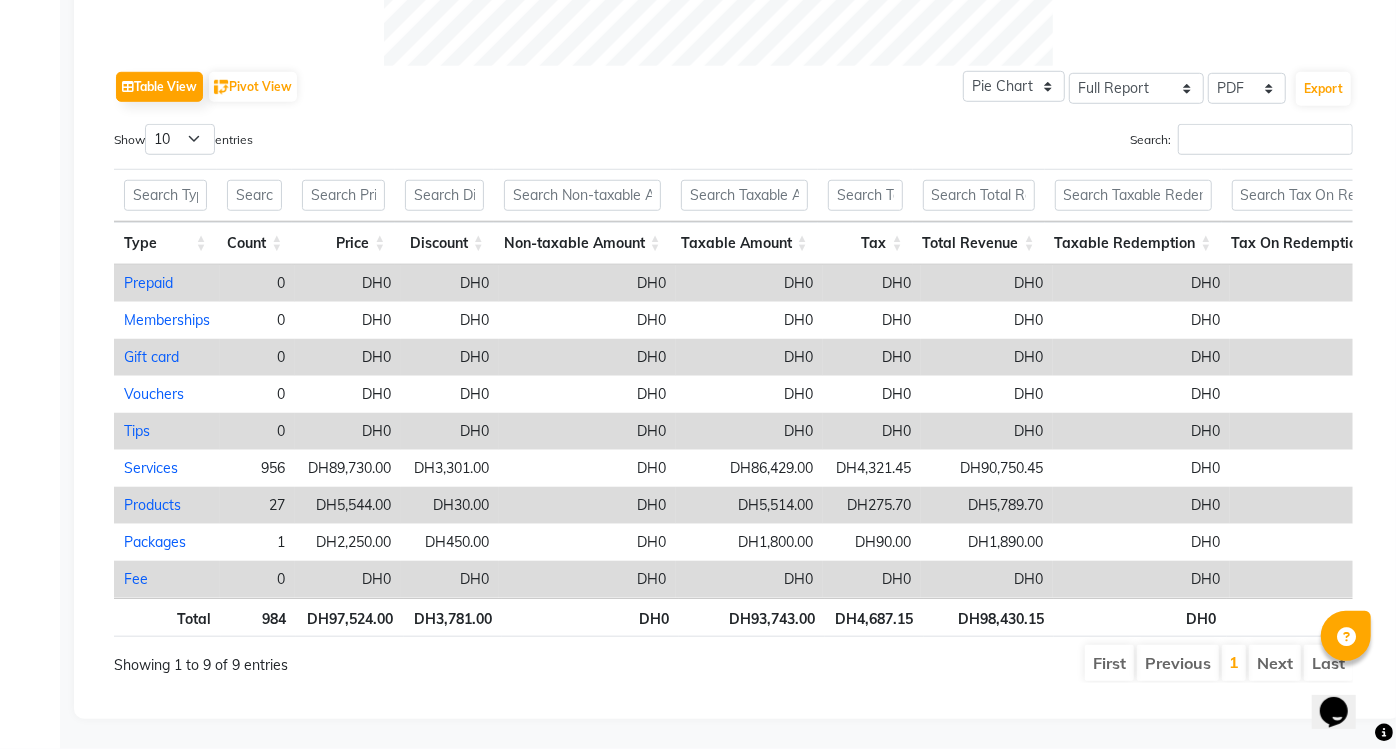click on "Table View   Pivot View  Pie Chart Bar Chart Select Full Report Filtered Report Select CSV PDF  Export" 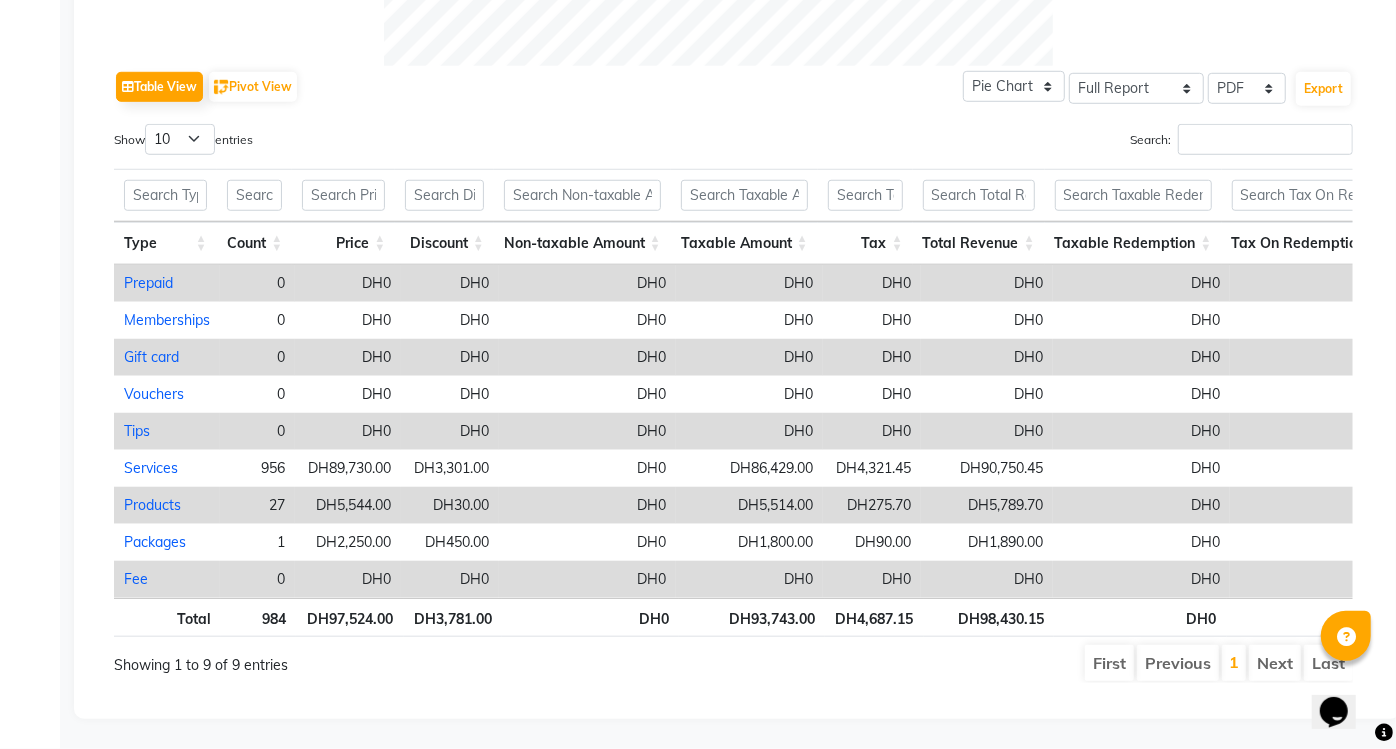 click on "Calendar  Invoice  Clients  Members  Inventory  Staff  Reports  Settings Completed InProgress Upcoming Dropped Tentative Check-In Confirm Bookings Segments Page Builder" 